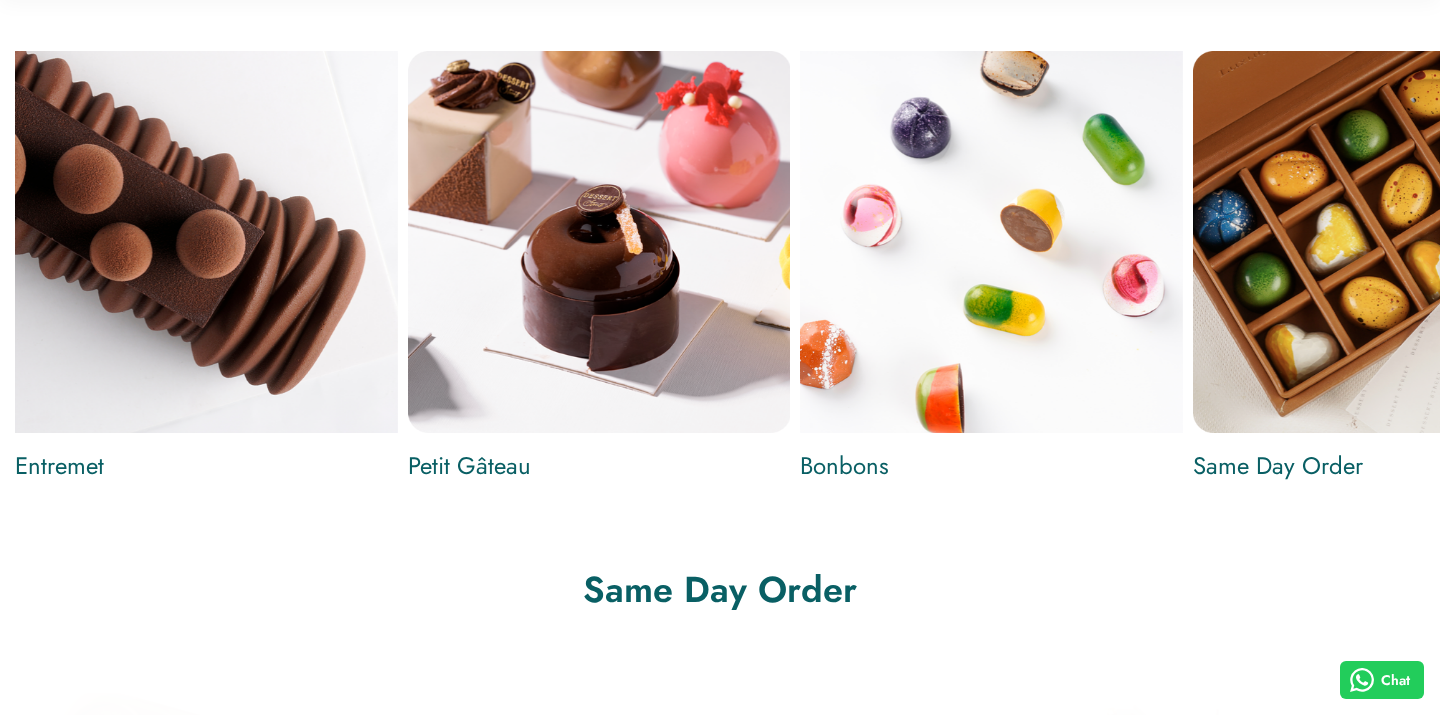 scroll, scrollTop: 1964, scrollLeft: 0, axis: vertical 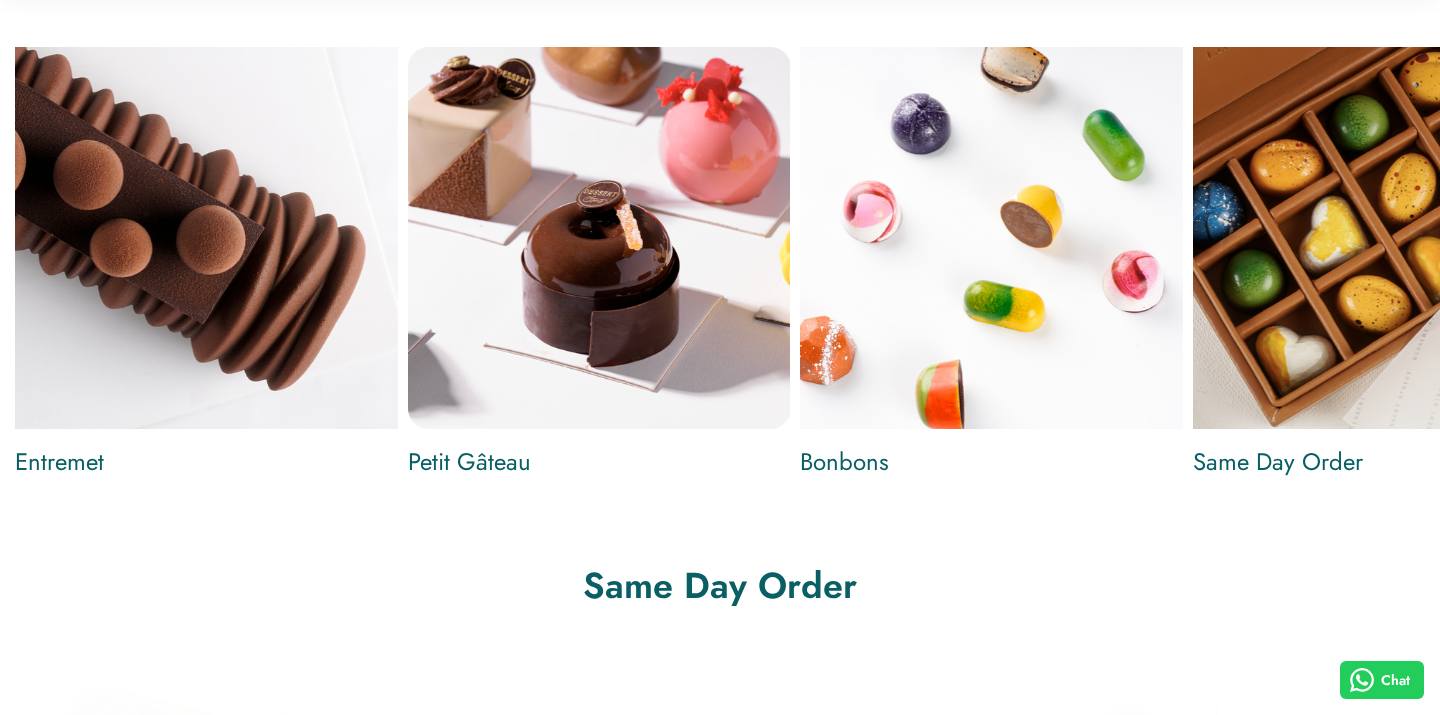click at bounding box center (1383, 238) 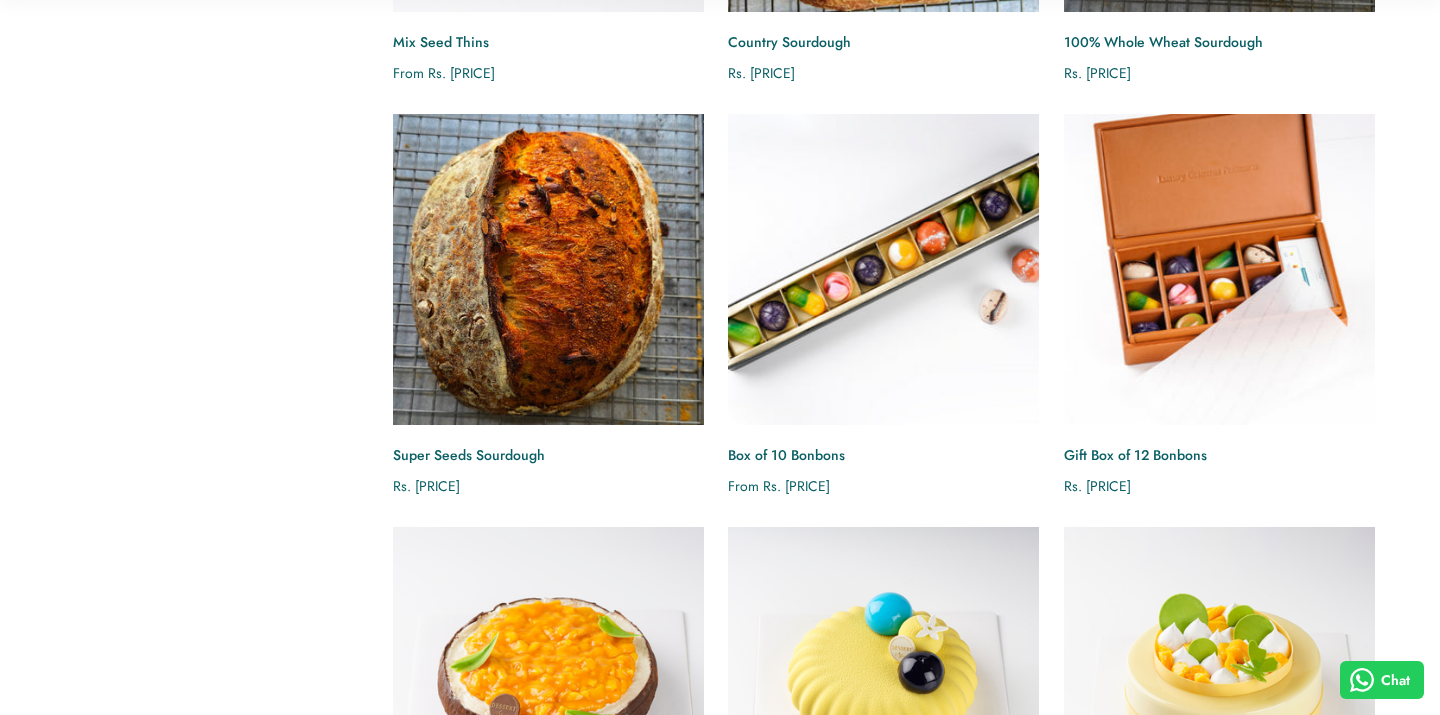 scroll, scrollTop: 1850, scrollLeft: 0, axis: vertical 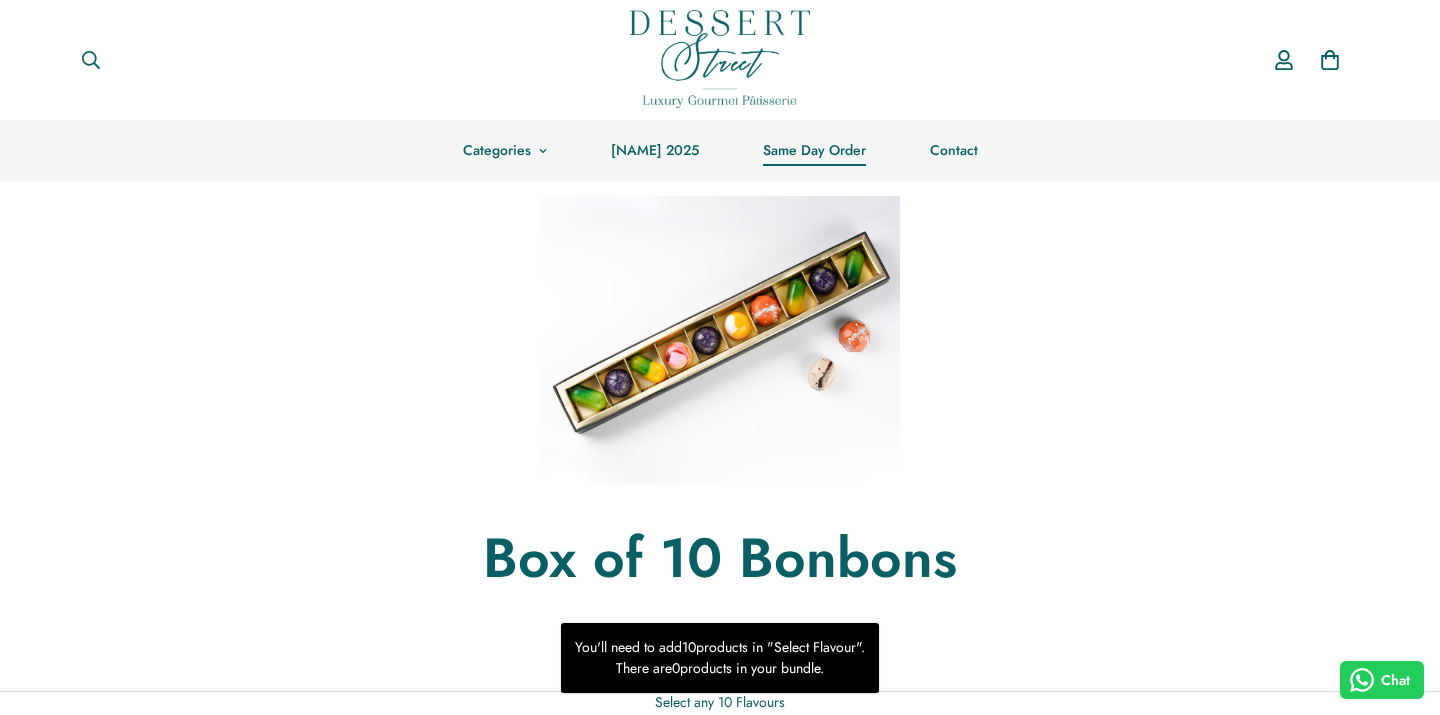 click on "Same Day Order" at bounding box center (814, 150) 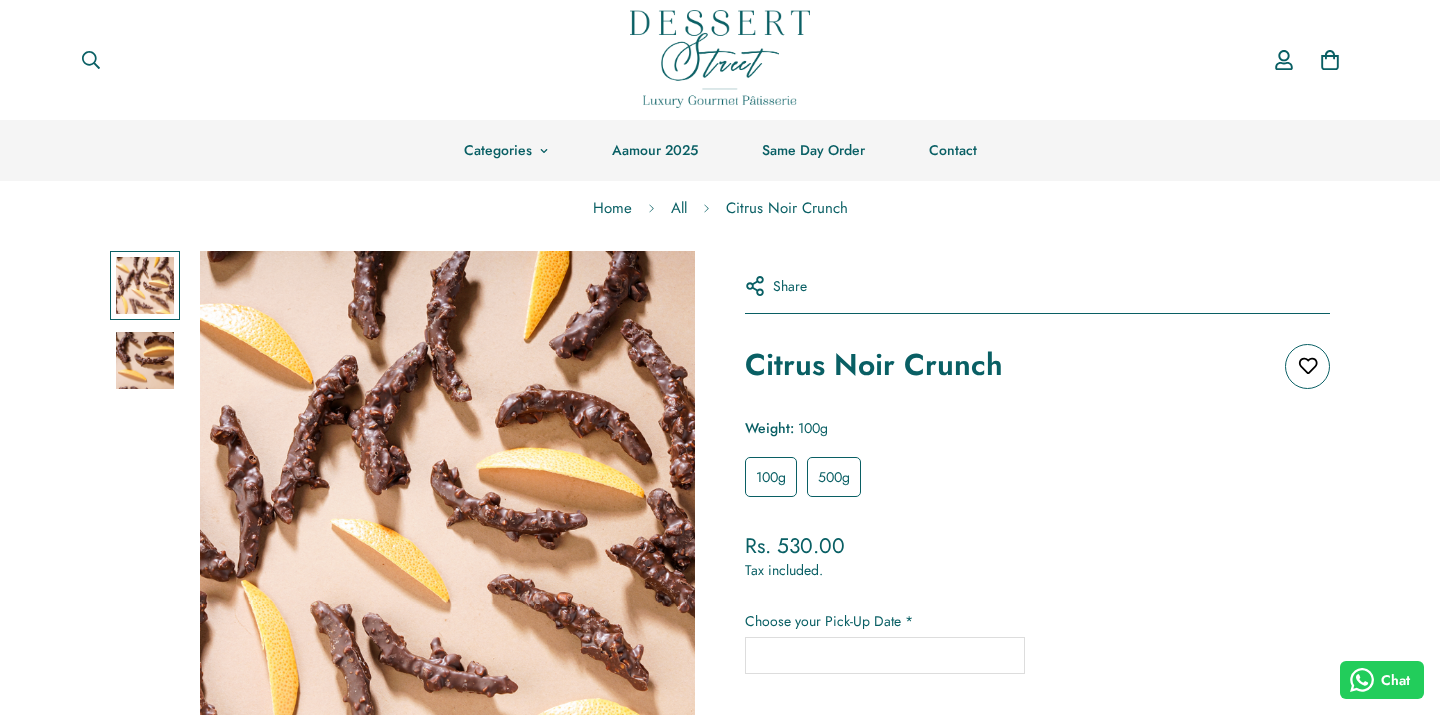 scroll, scrollTop: 0, scrollLeft: 0, axis: both 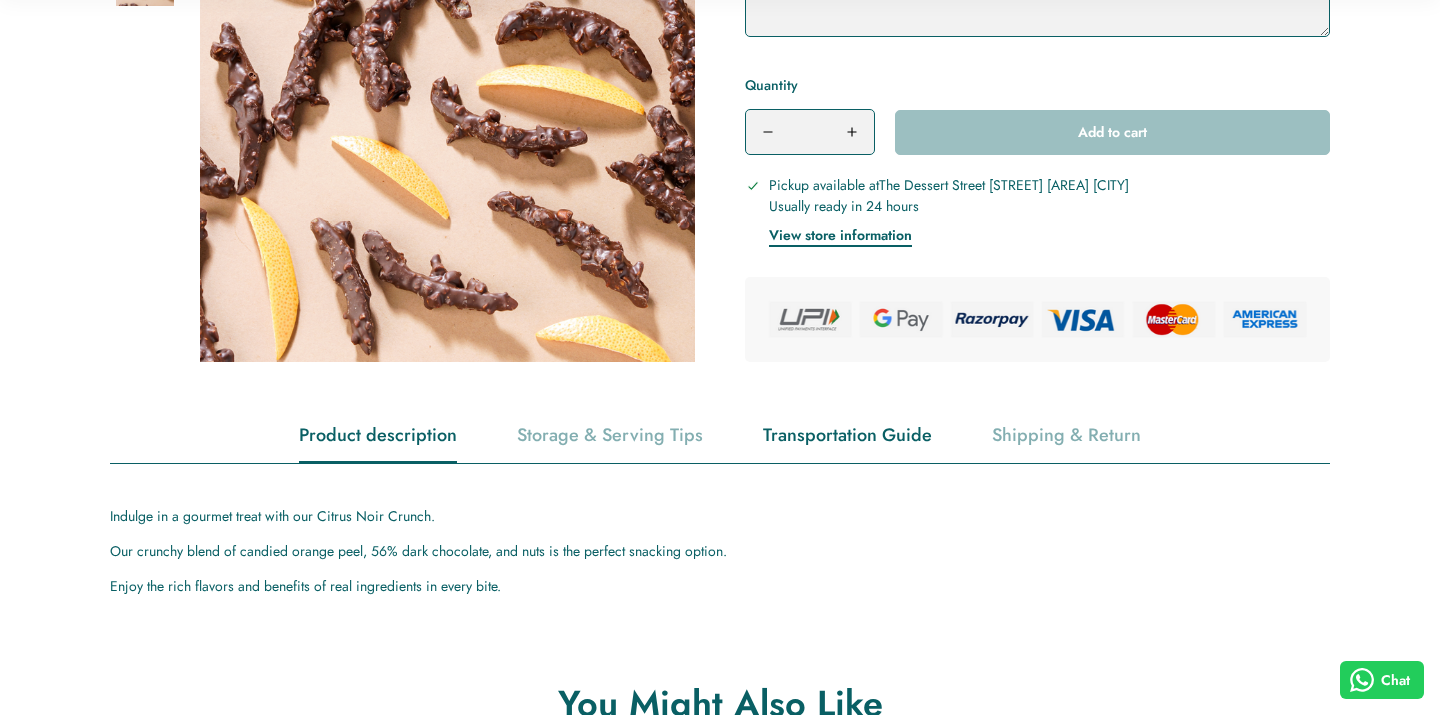 click on "Transportation Guide" at bounding box center [847, 435] 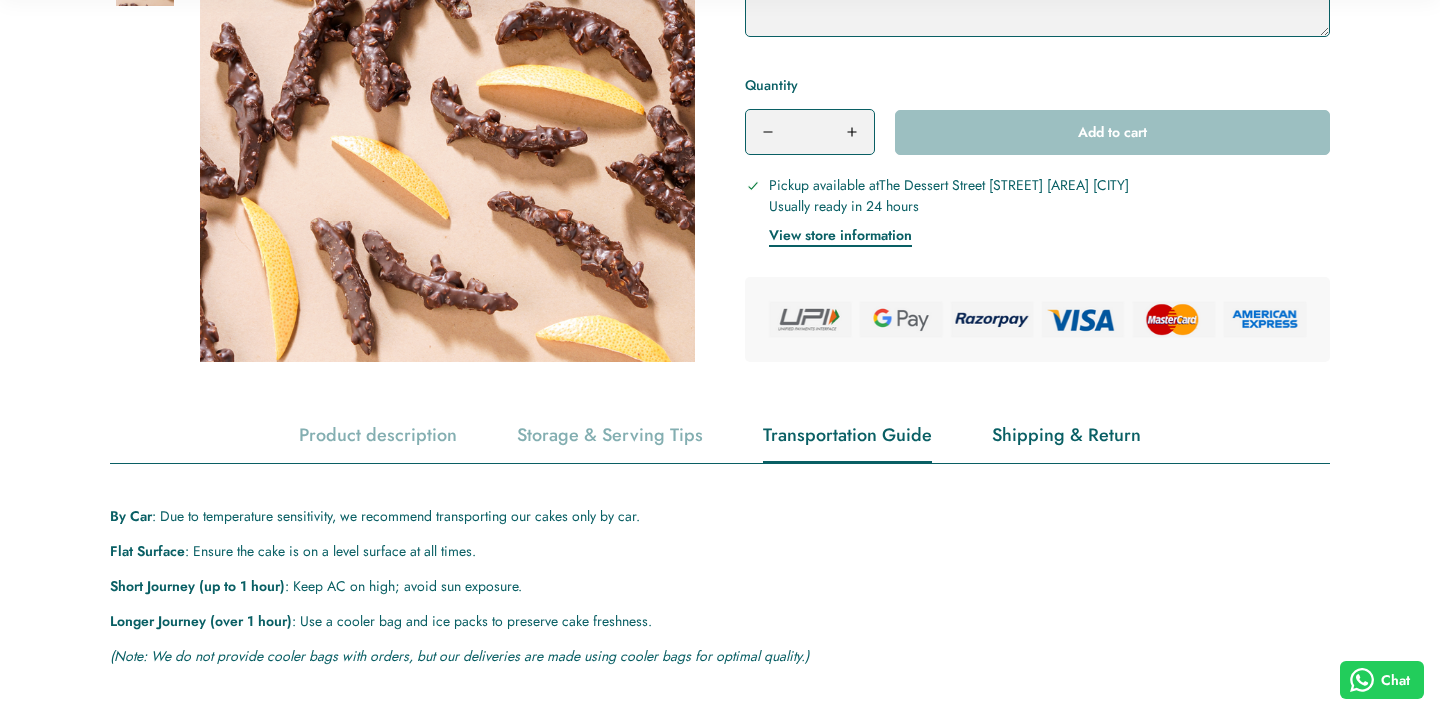 click on "Shipping & Return" at bounding box center [1066, 435] 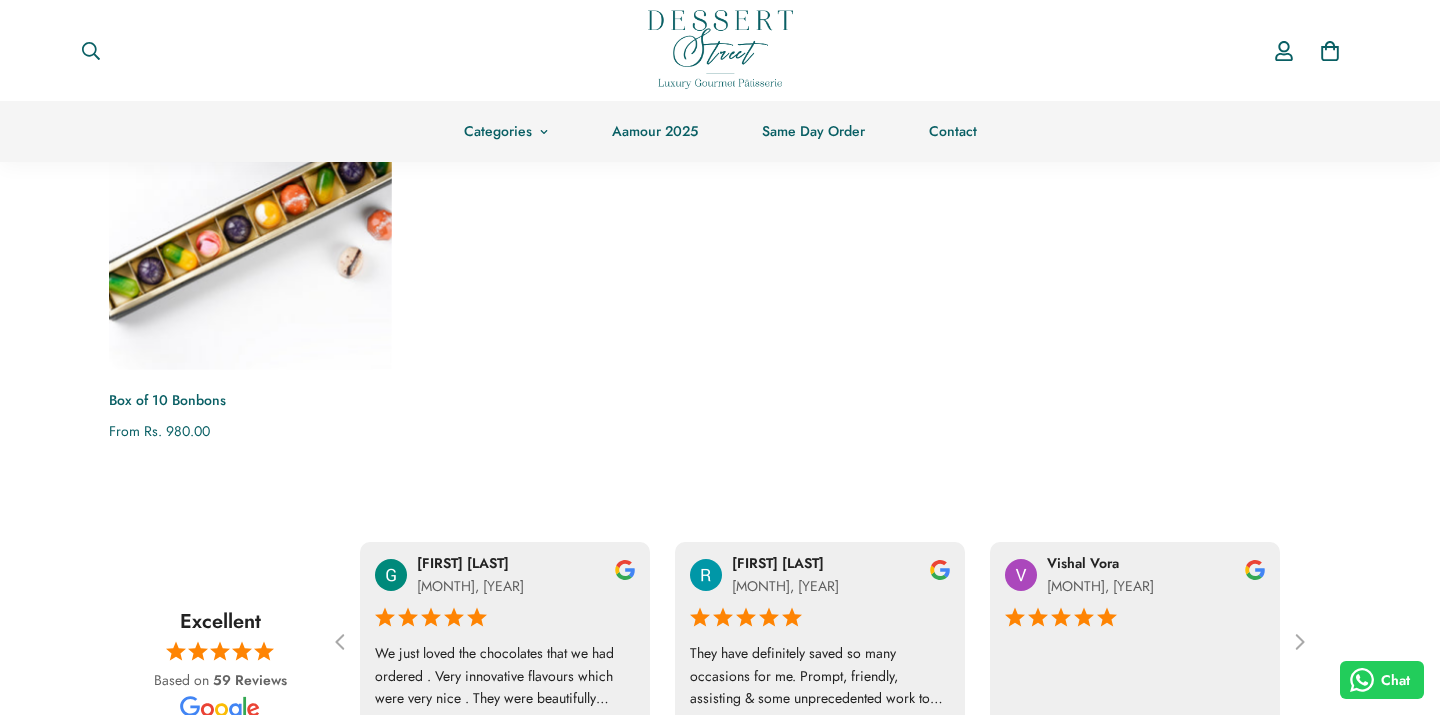 scroll, scrollTop: 0, scrollLeft: 0, axis: both 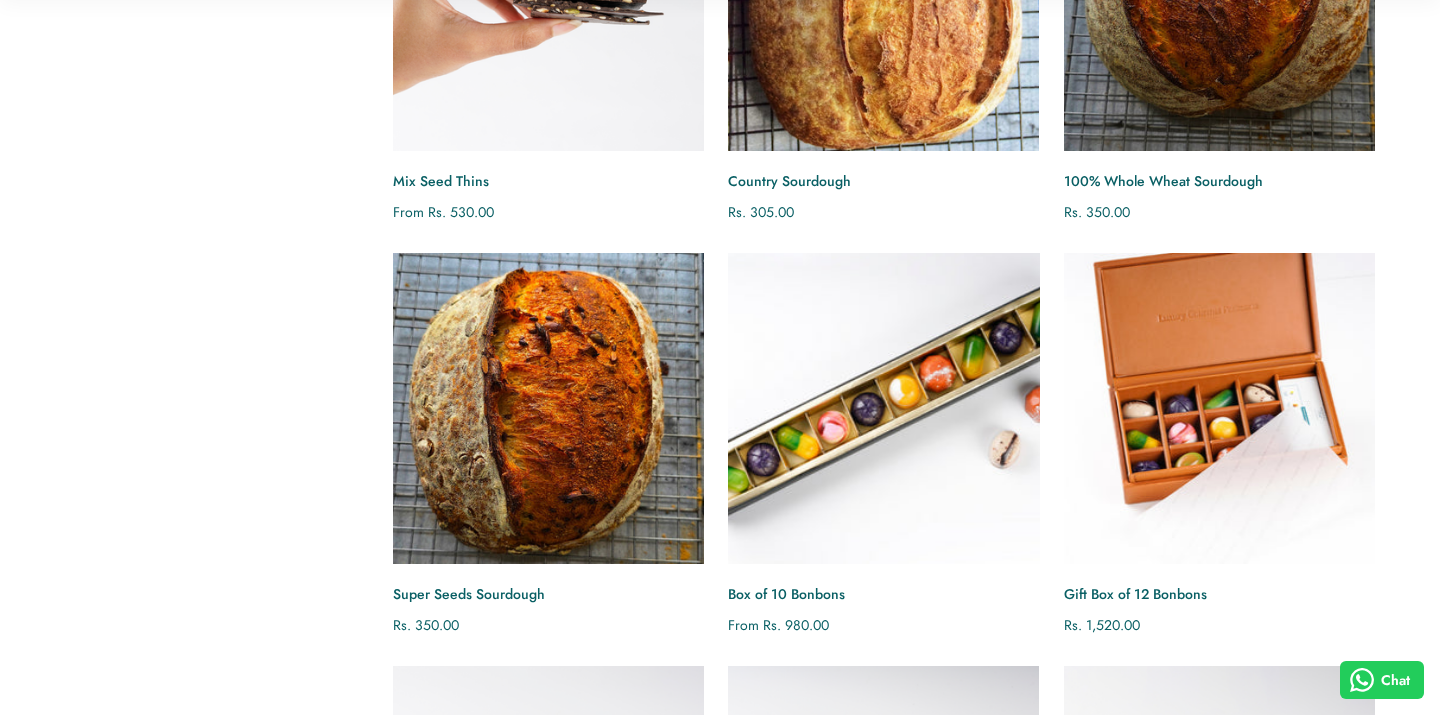click at bounding box center (884, 409) 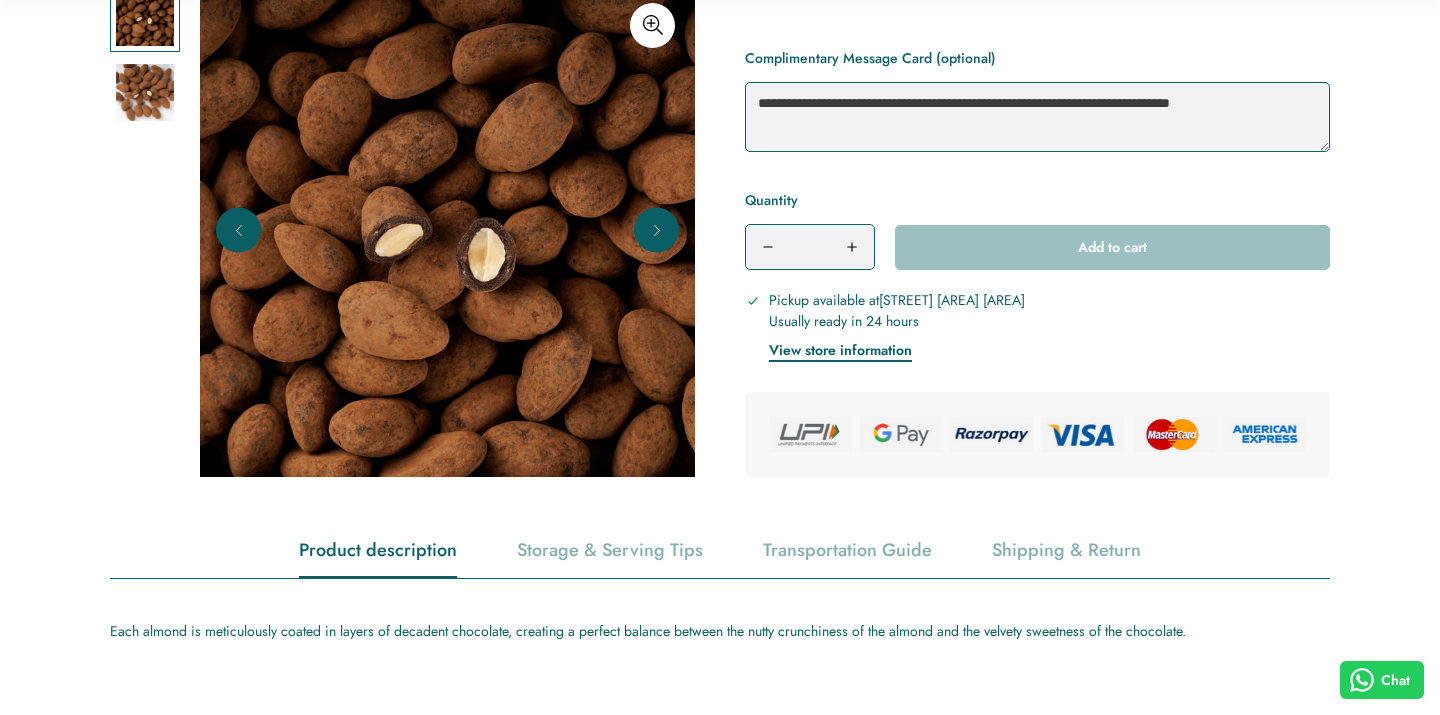 scroll, scrollTop: 682, scrollLeft: 0, axis: vertical 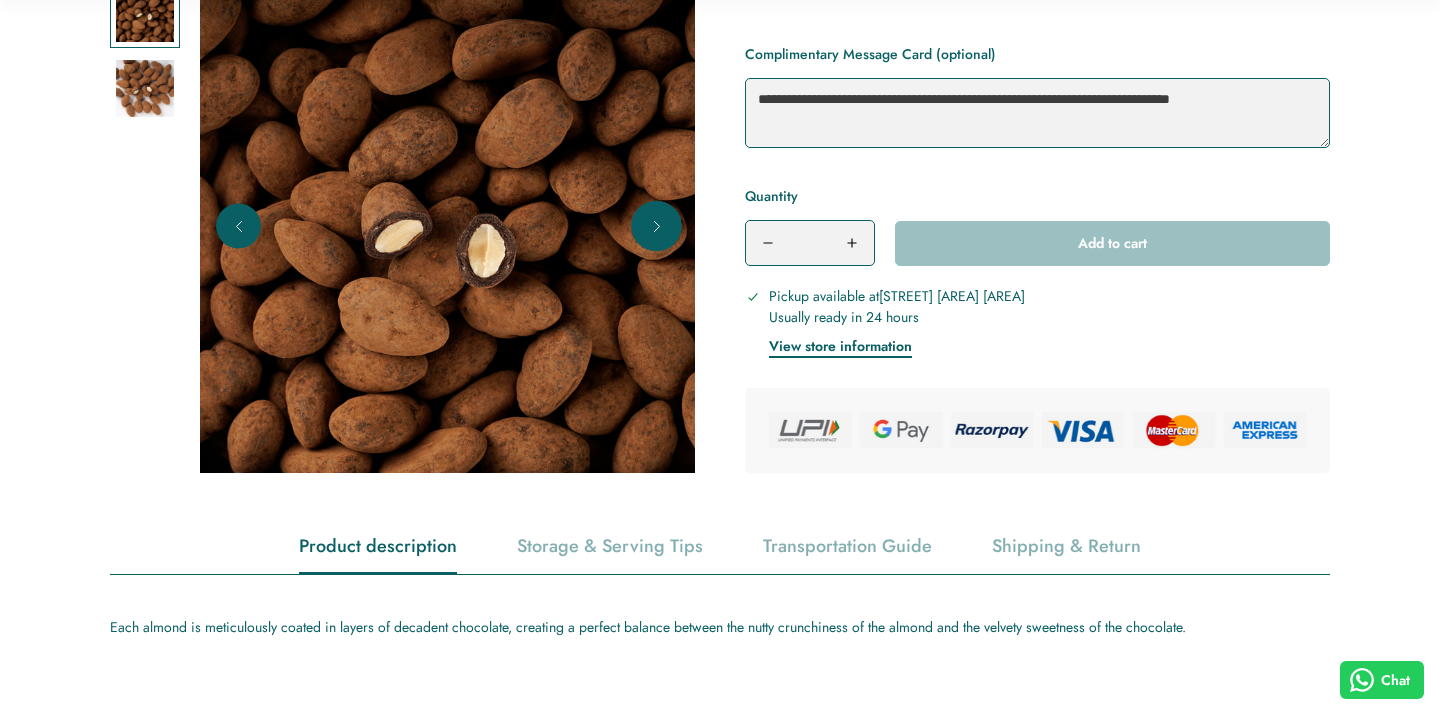 click at bounding box center (656, 225) 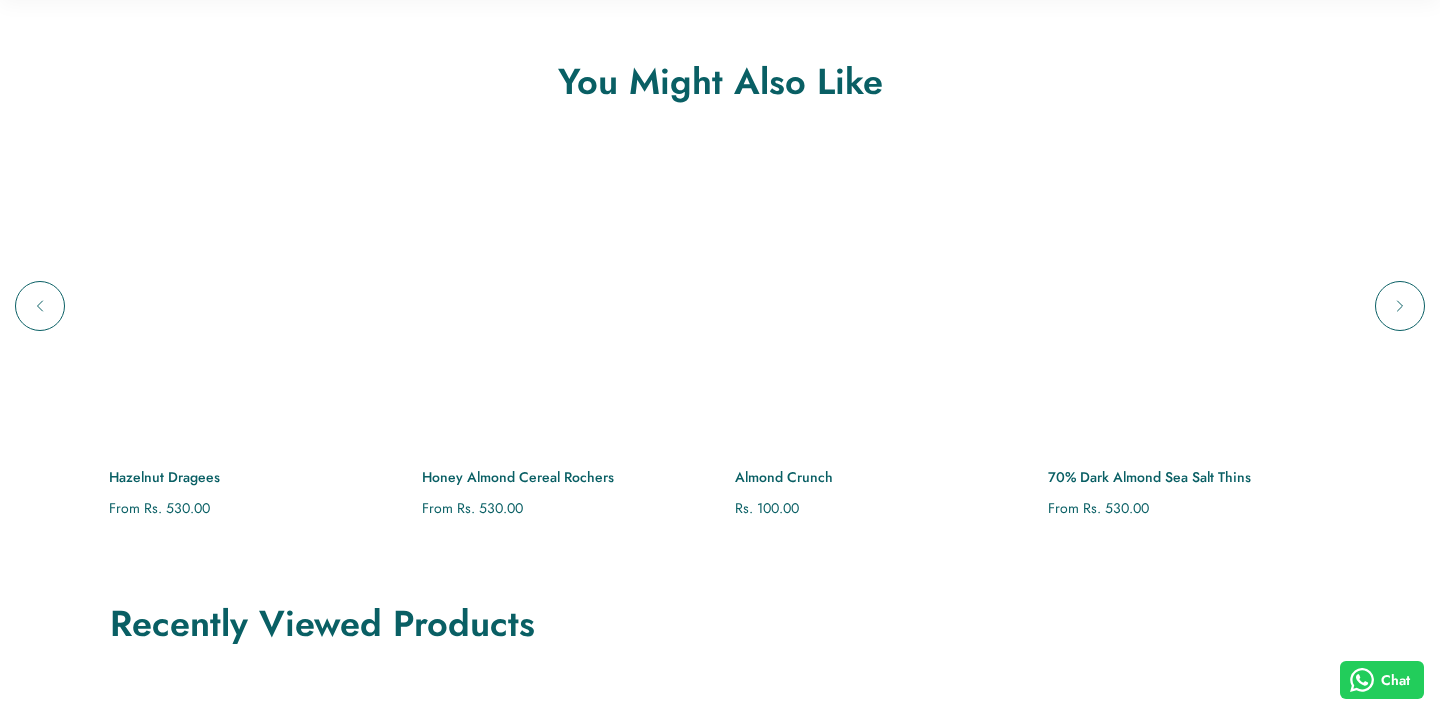 scroll, scrollTop: 1346, scrollLeft: 0, axis: vertical 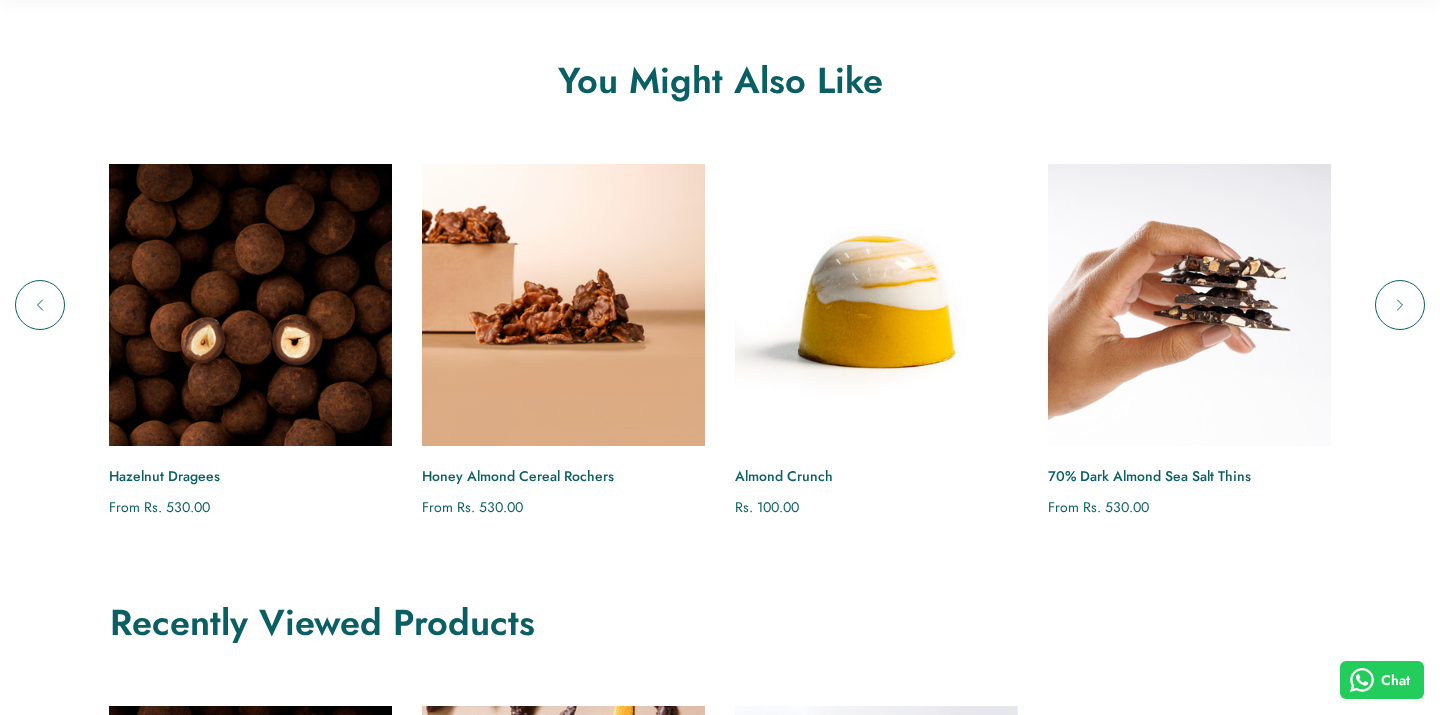 click at bounding box center (563, 304) 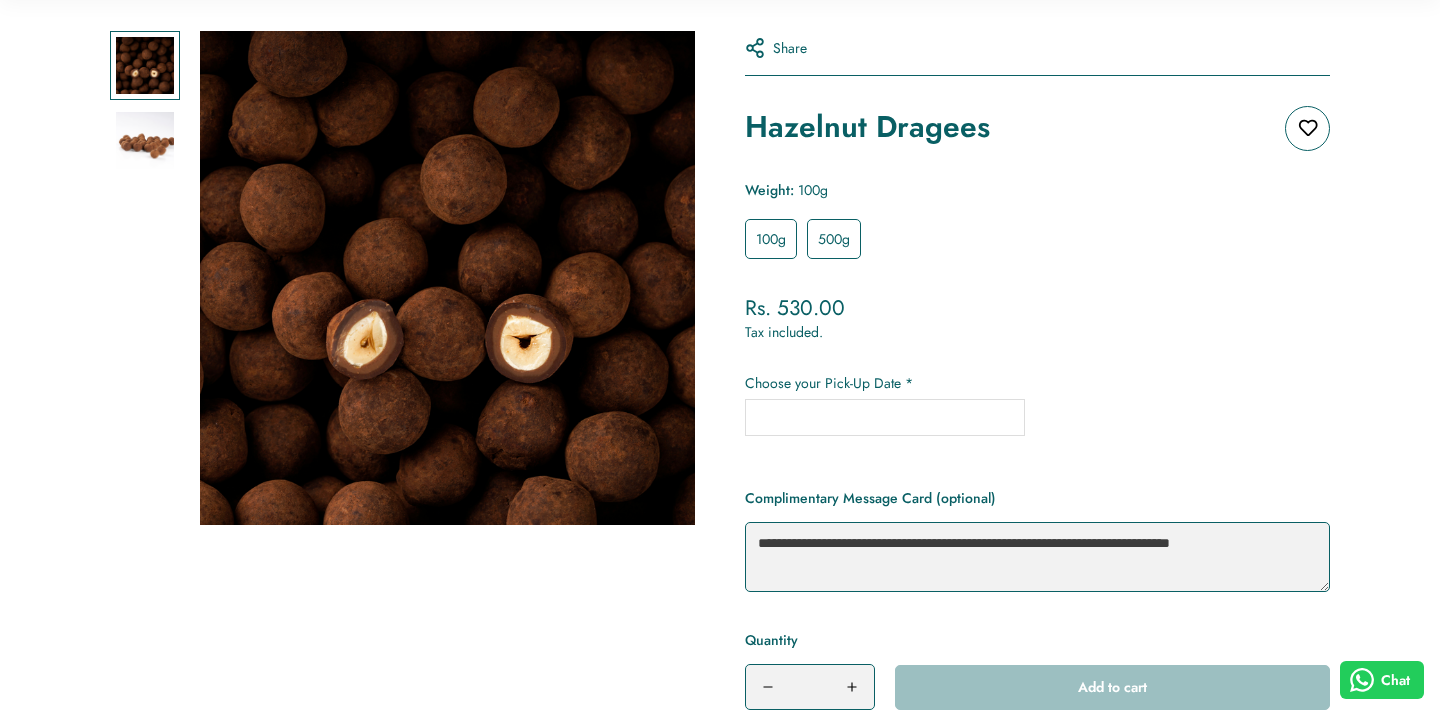 scroll, scrollTop: 337, scrollLeft: 0, axis: vertical 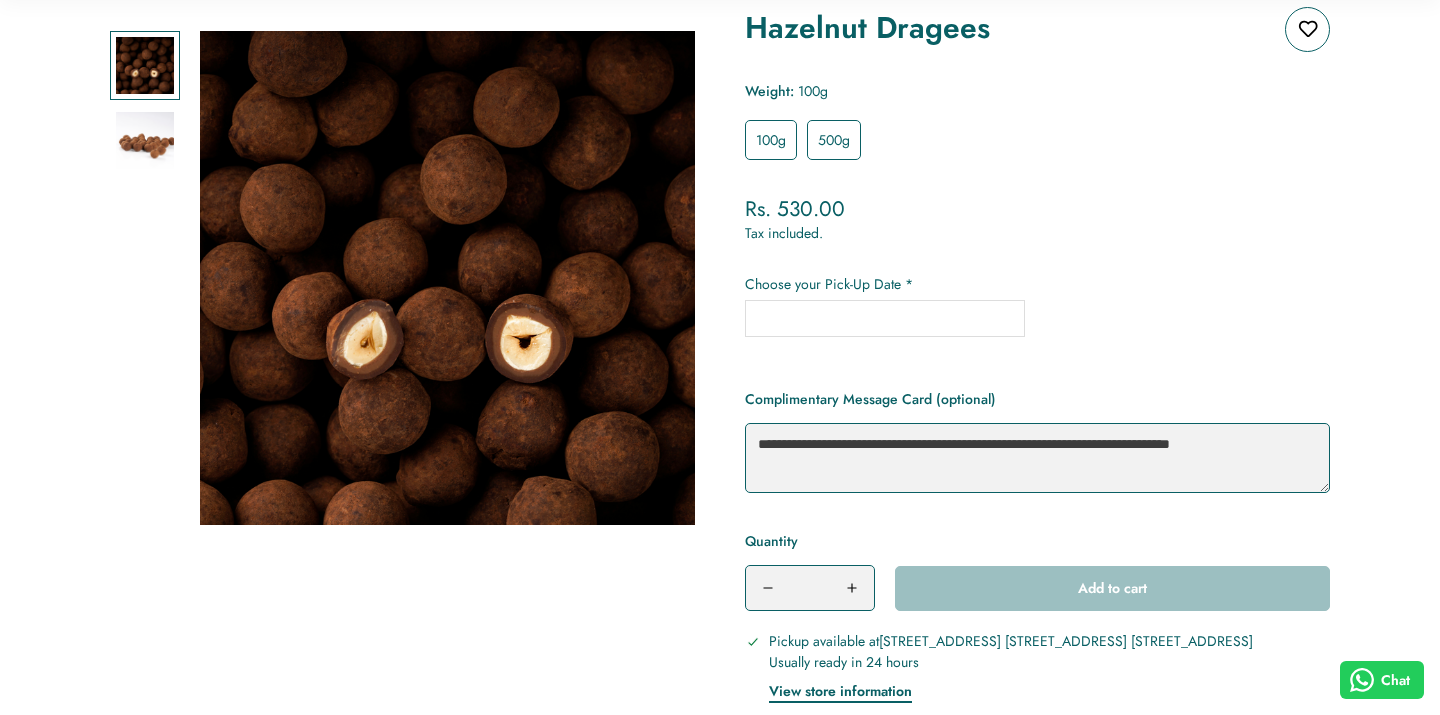 click at bounding box center [885, 318] 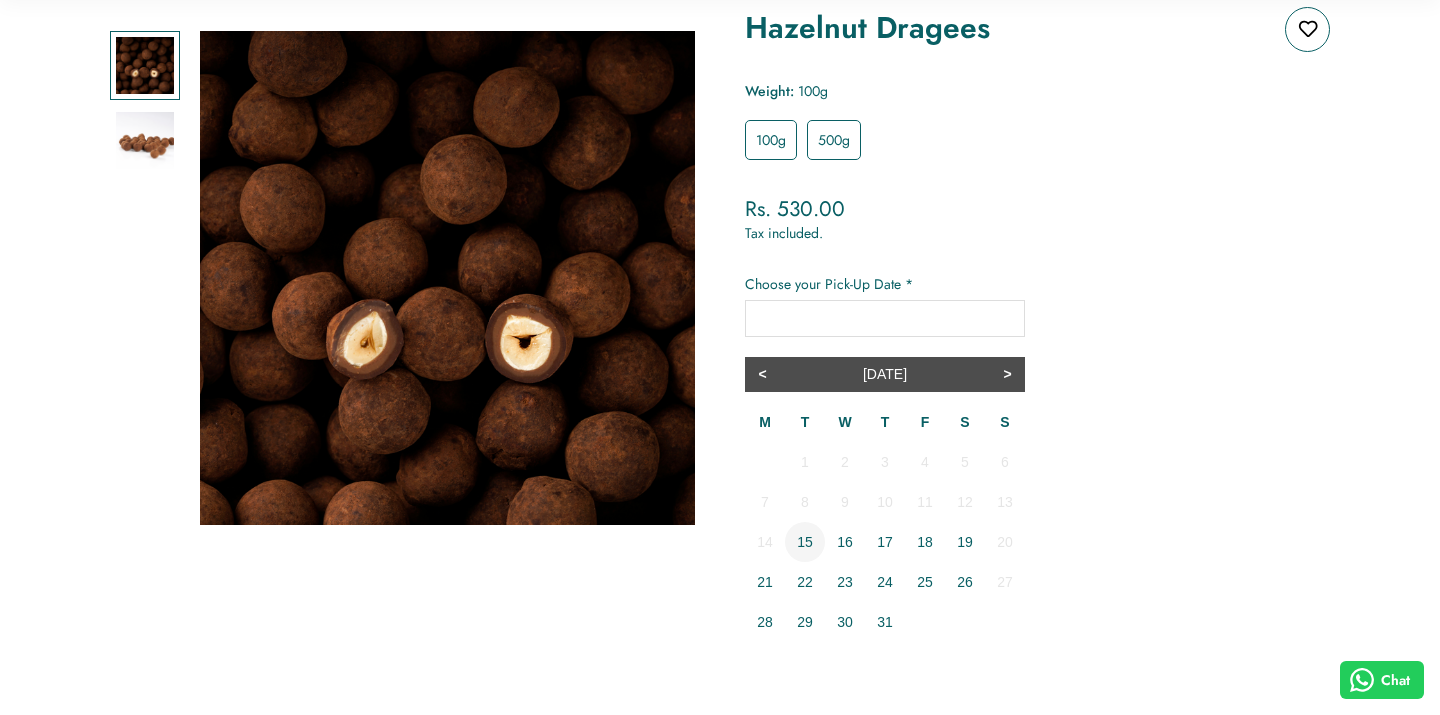 click on "15" at bounding box center [805, 542] 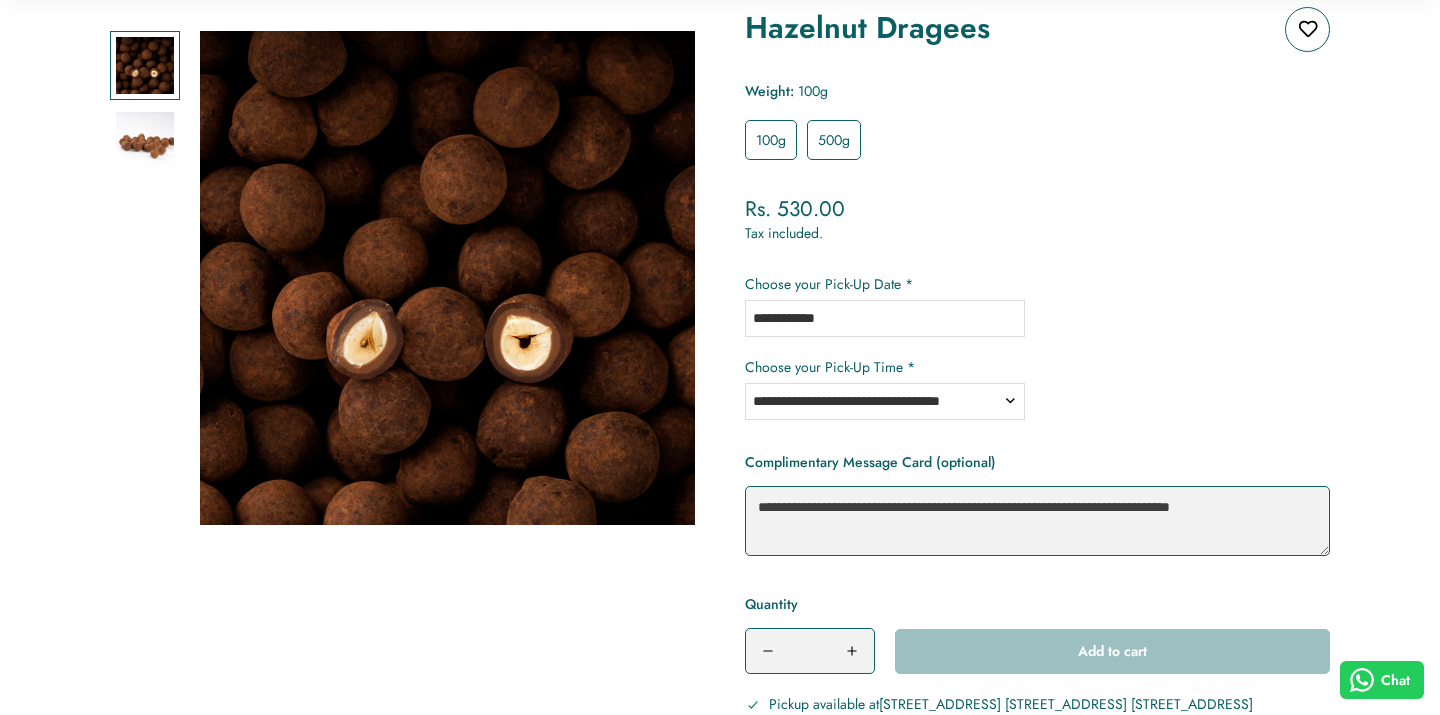 click on "**********" at bounding box center [885, 401] 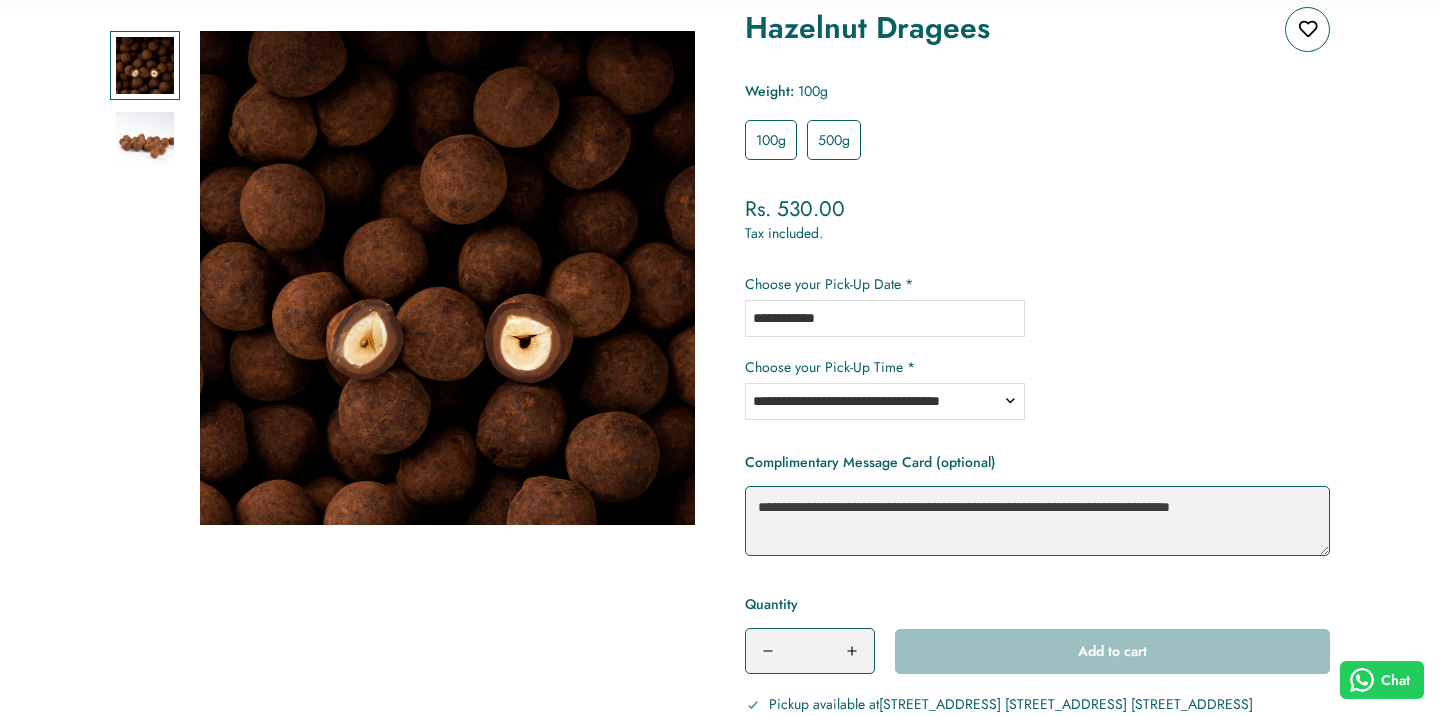 select on "**********" 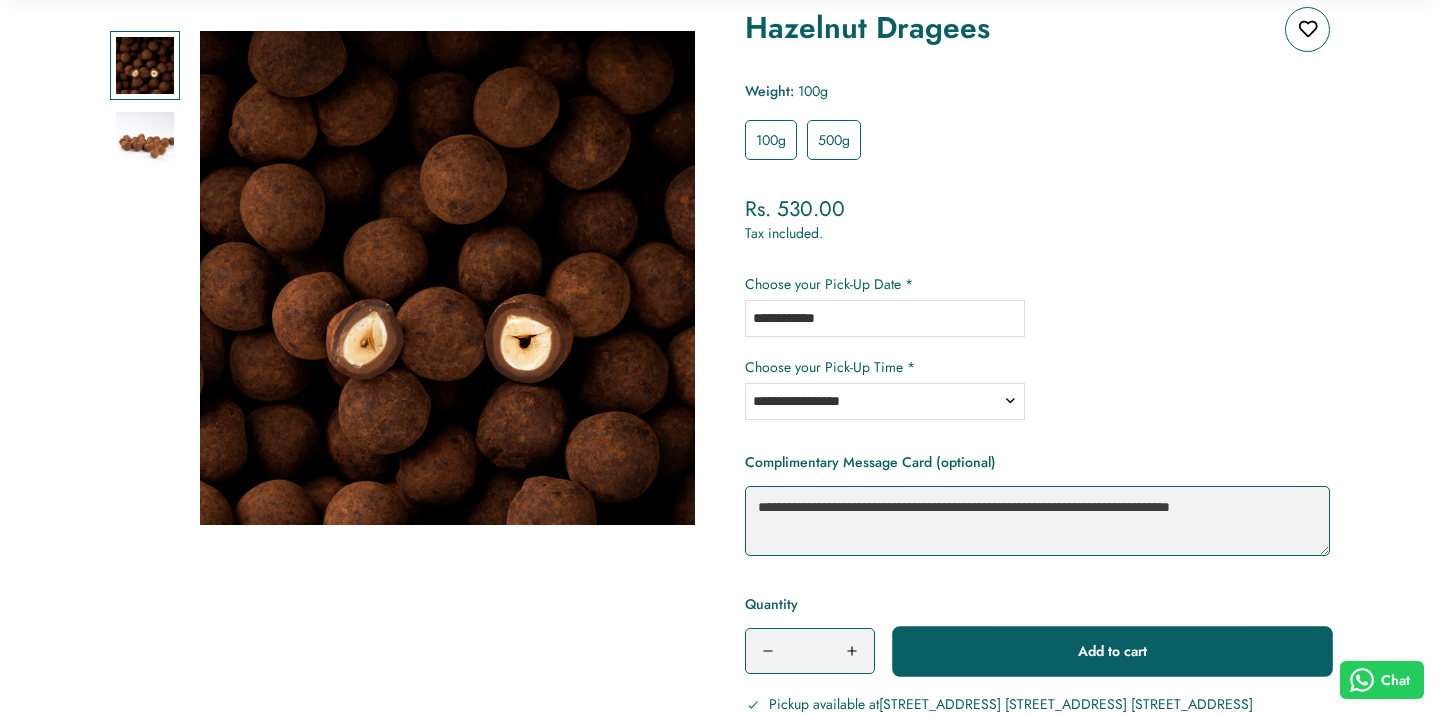 click on "Add to cart" at bounding box center [1112, 651] 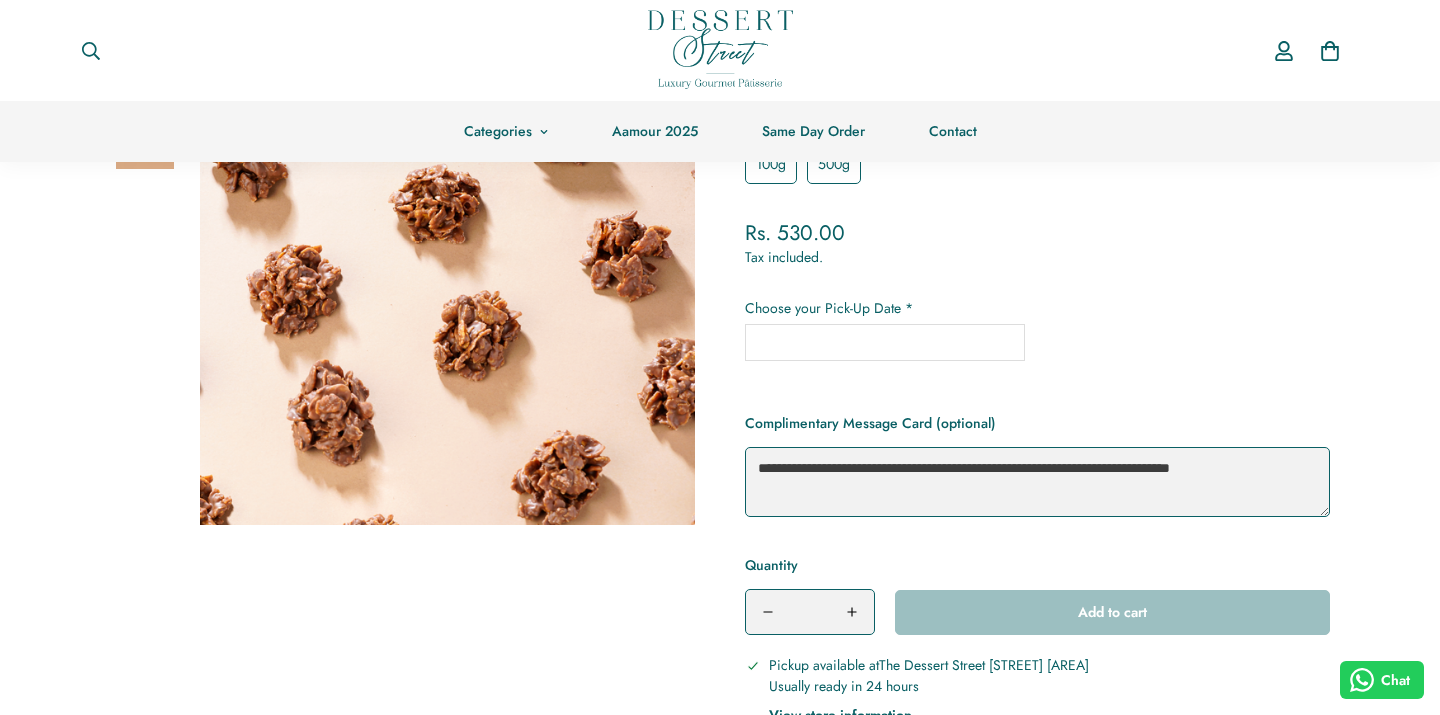 scroll, scrollTop: 150, scrollLeft: 0, axis: vertical 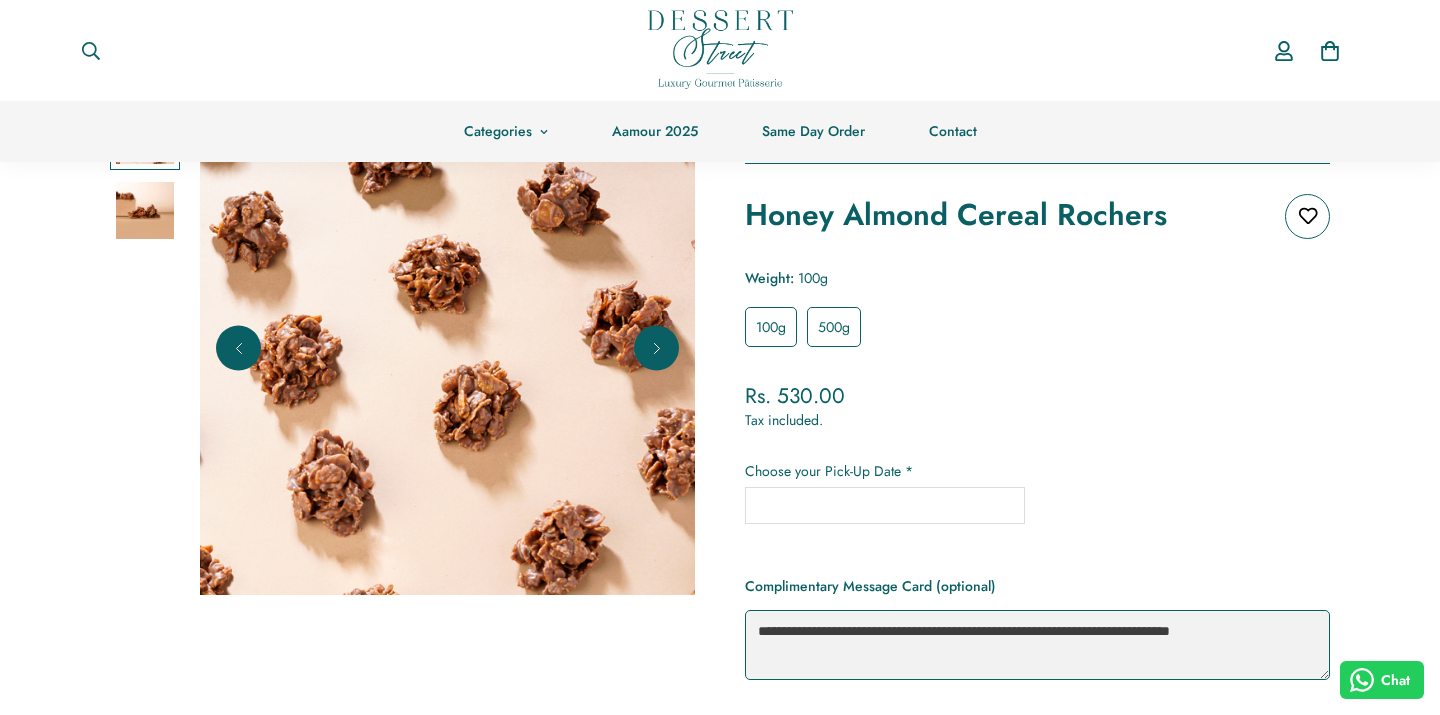 click at bounding box center [145, 211] 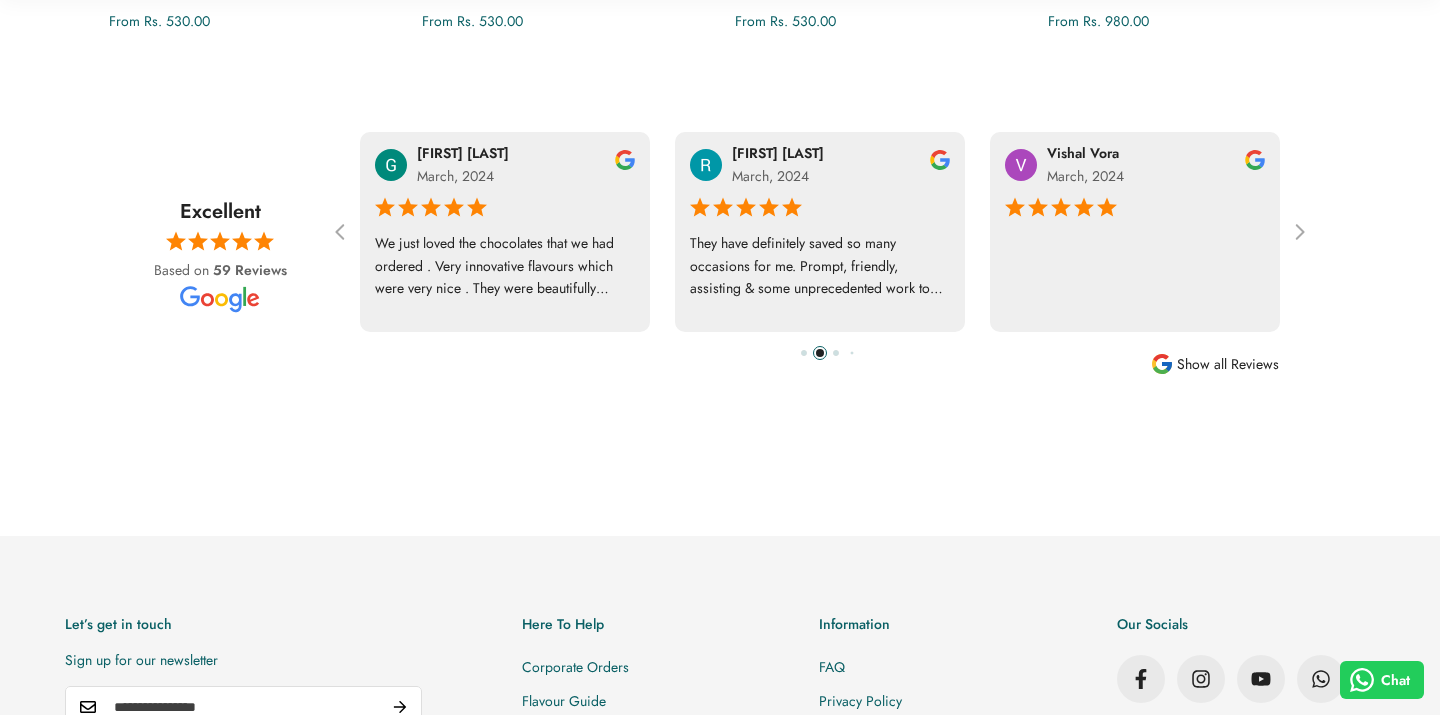 scroll, scrollTop: 2702, scrollLeft: 0, axis: vertical 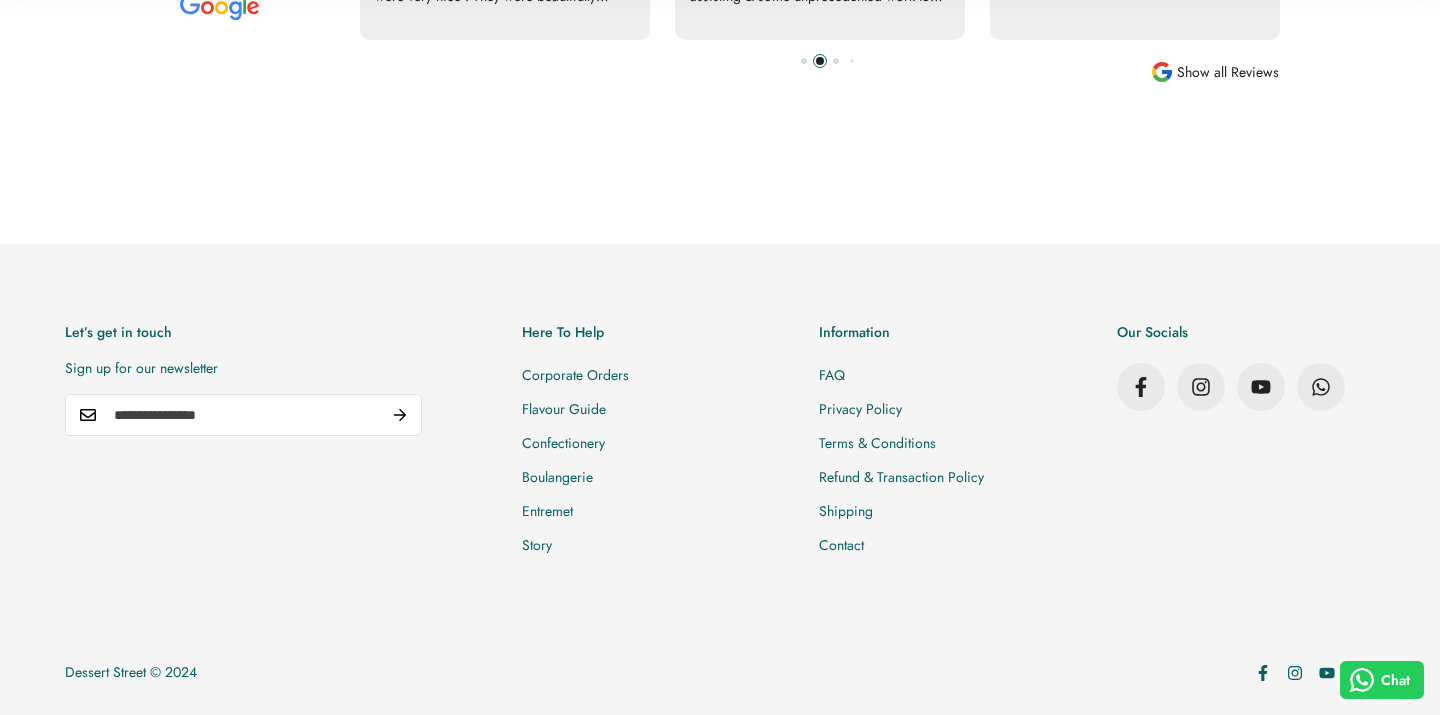 click 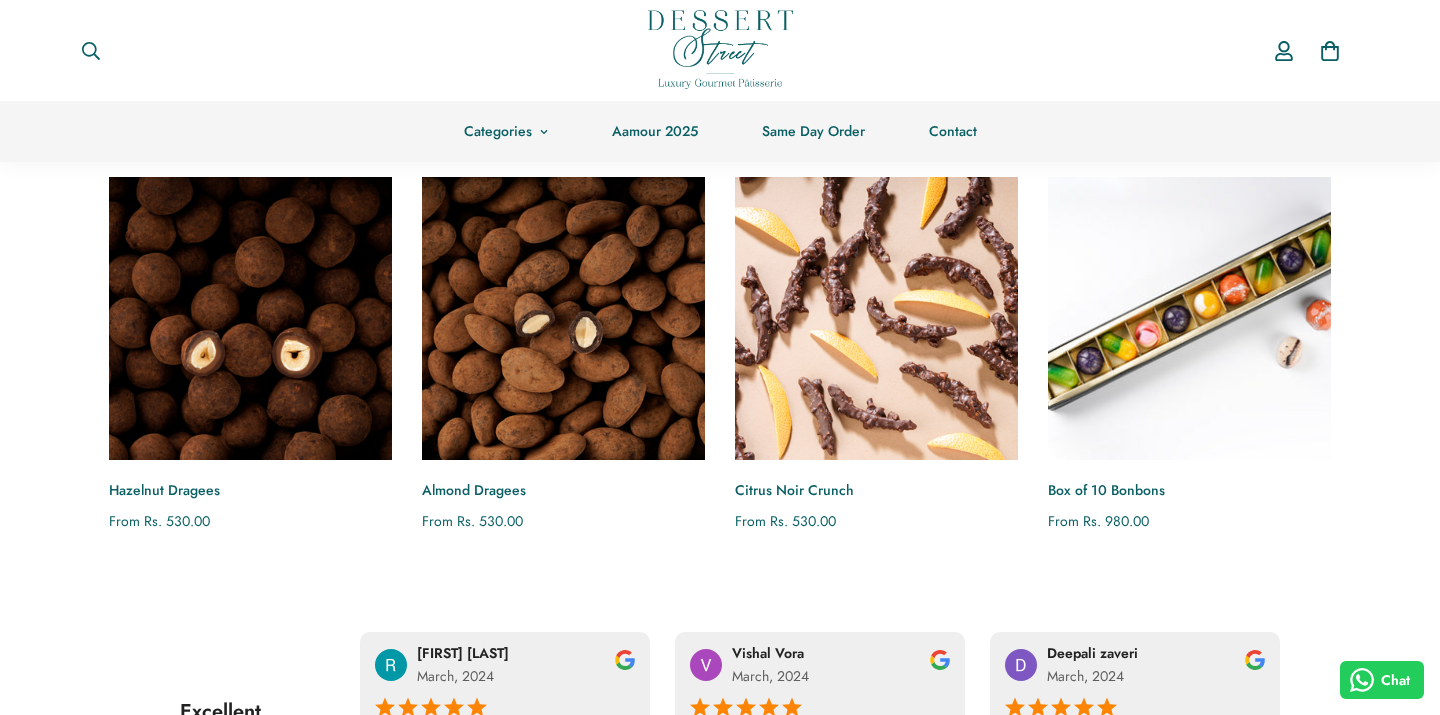 scroll, scrollTop: 1877, scrollLeft: 0, axis: vertical 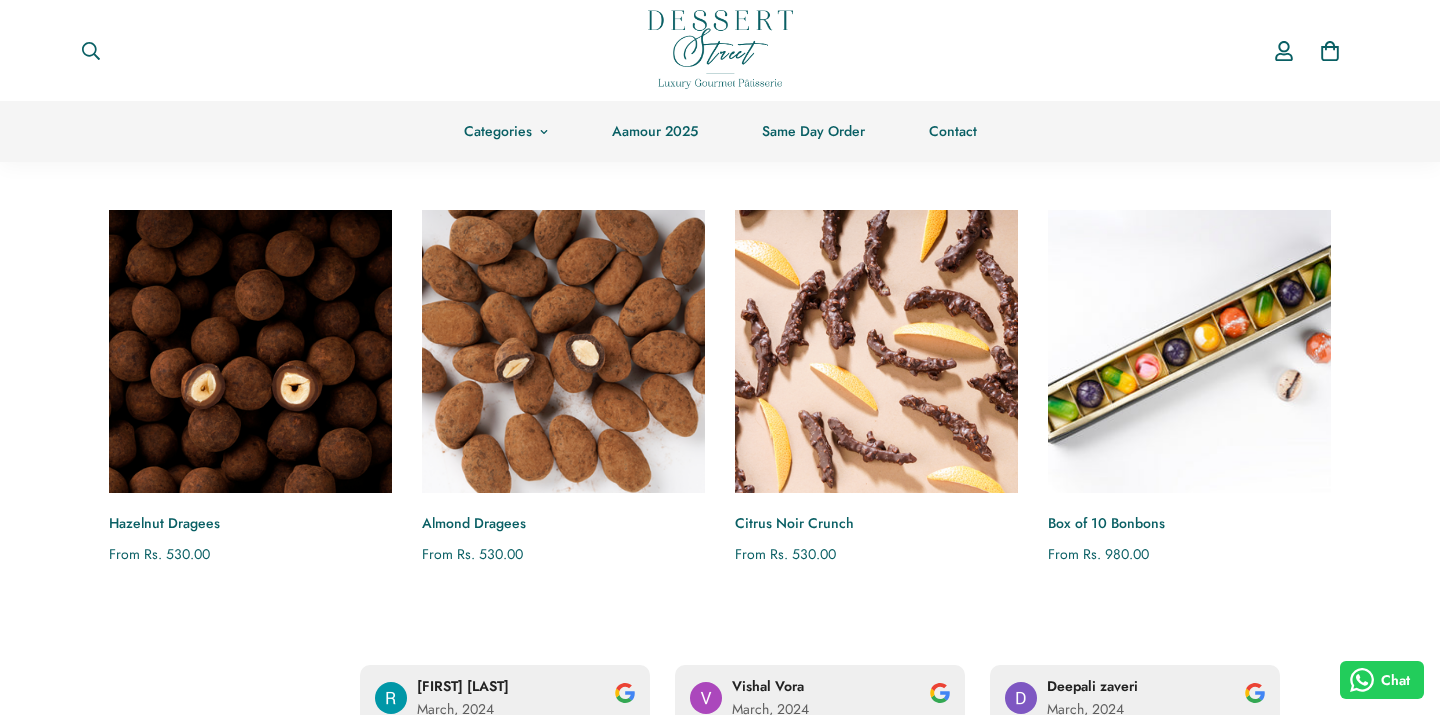 click at bounding box center (563, 351) 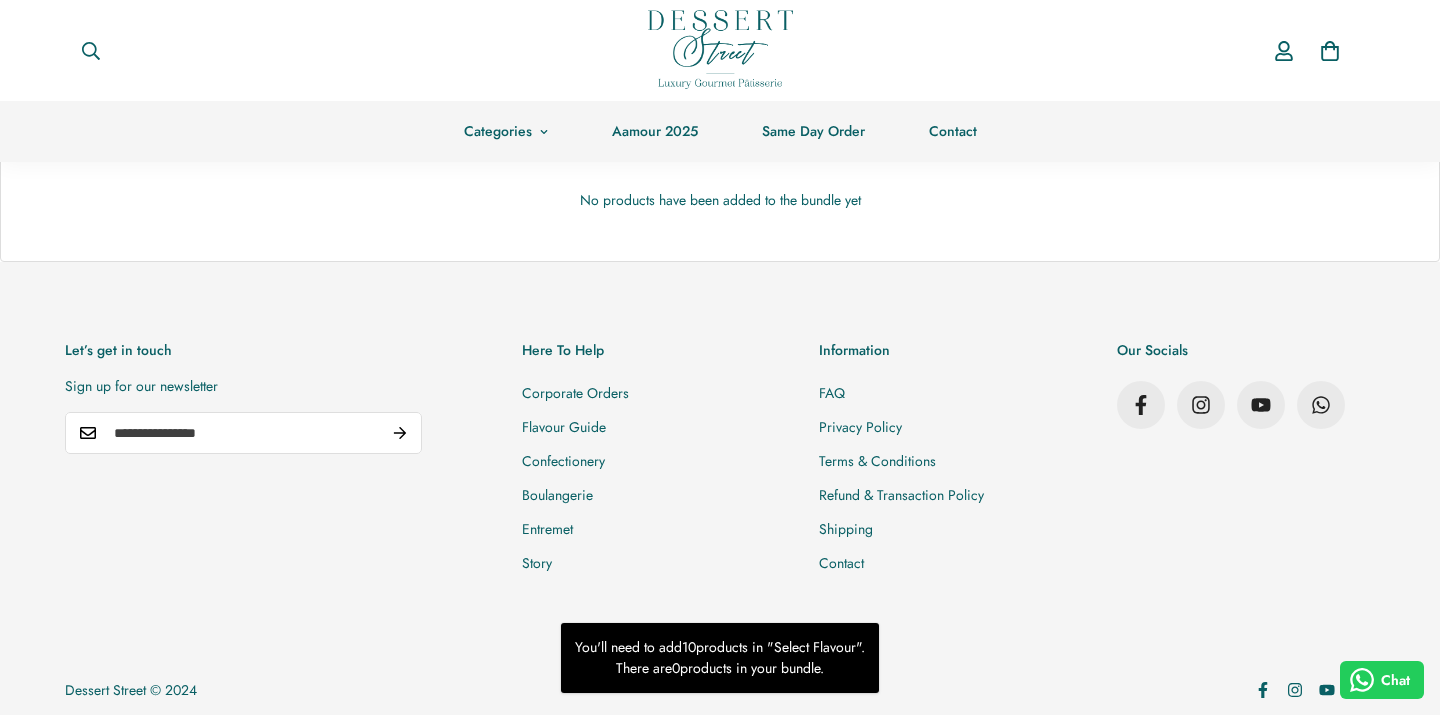 scroll, scrollTop: 2697, scrollLeft: 0, axis: vertical 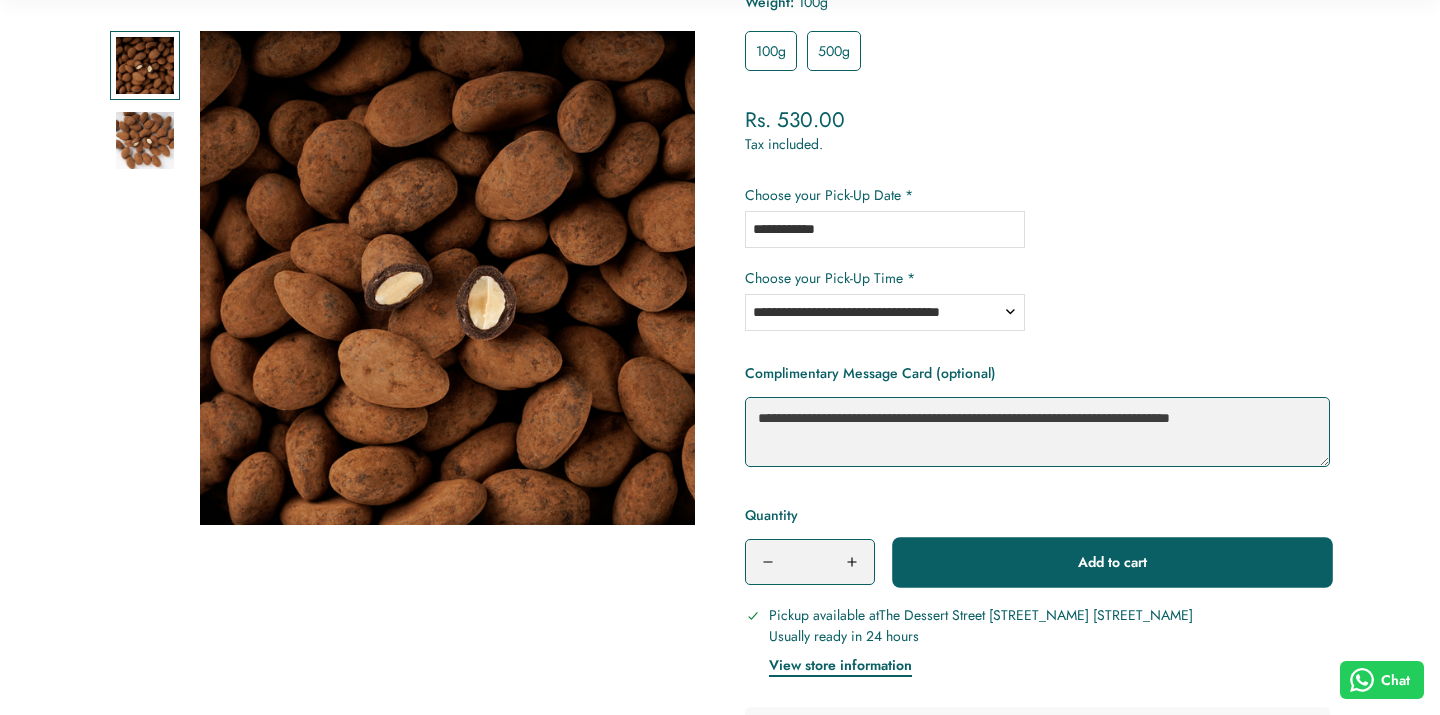 click on "Add to cart" at bounding box center (1112, 562) 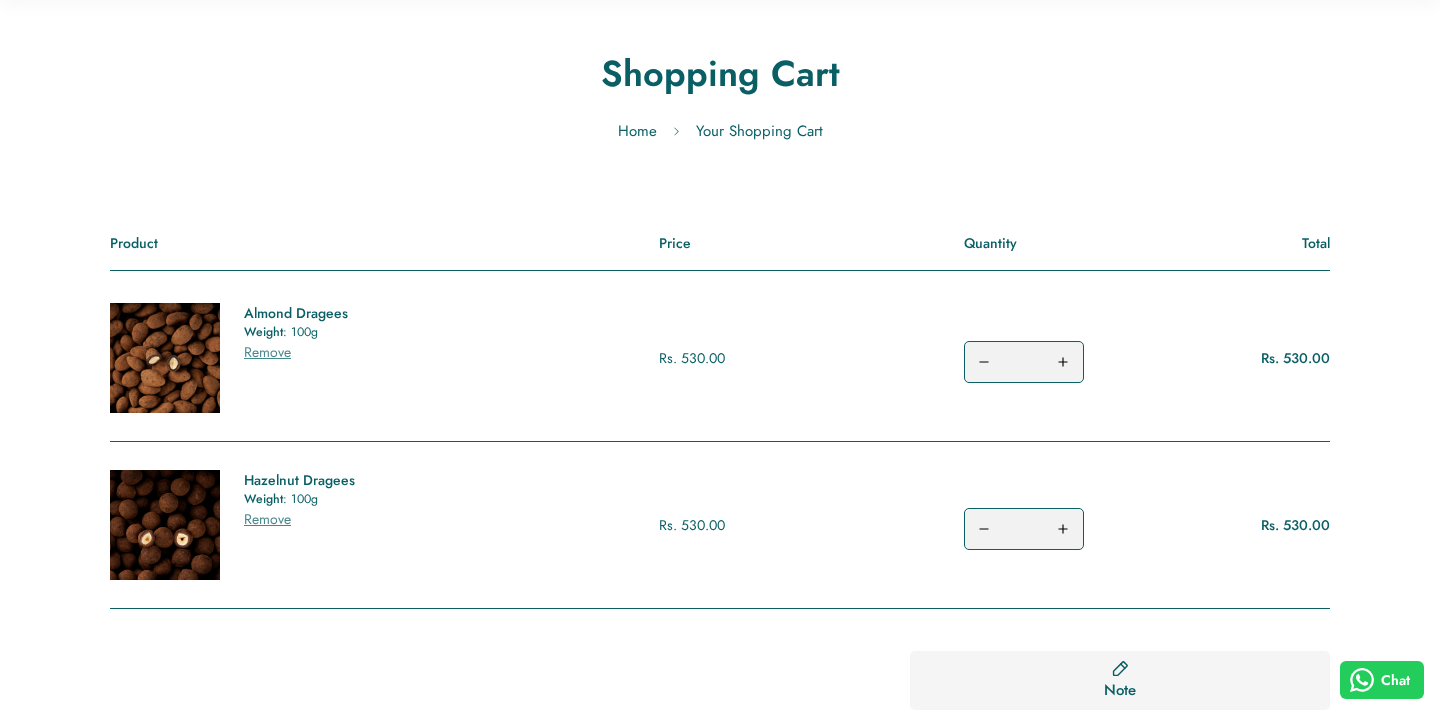 scroll, scrollTop: 245, scrollLeft: 0, axis: vertical 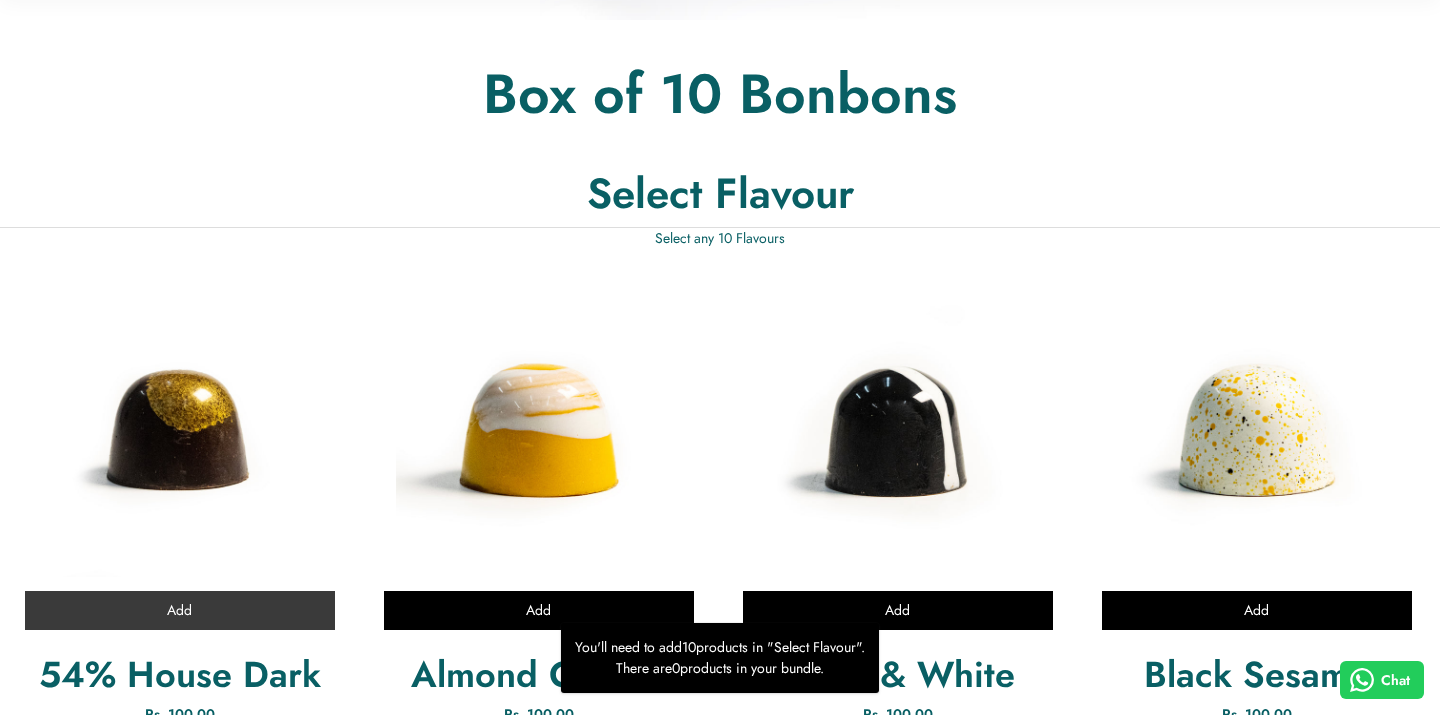 click on "Add" at bounding box center [179, 610] 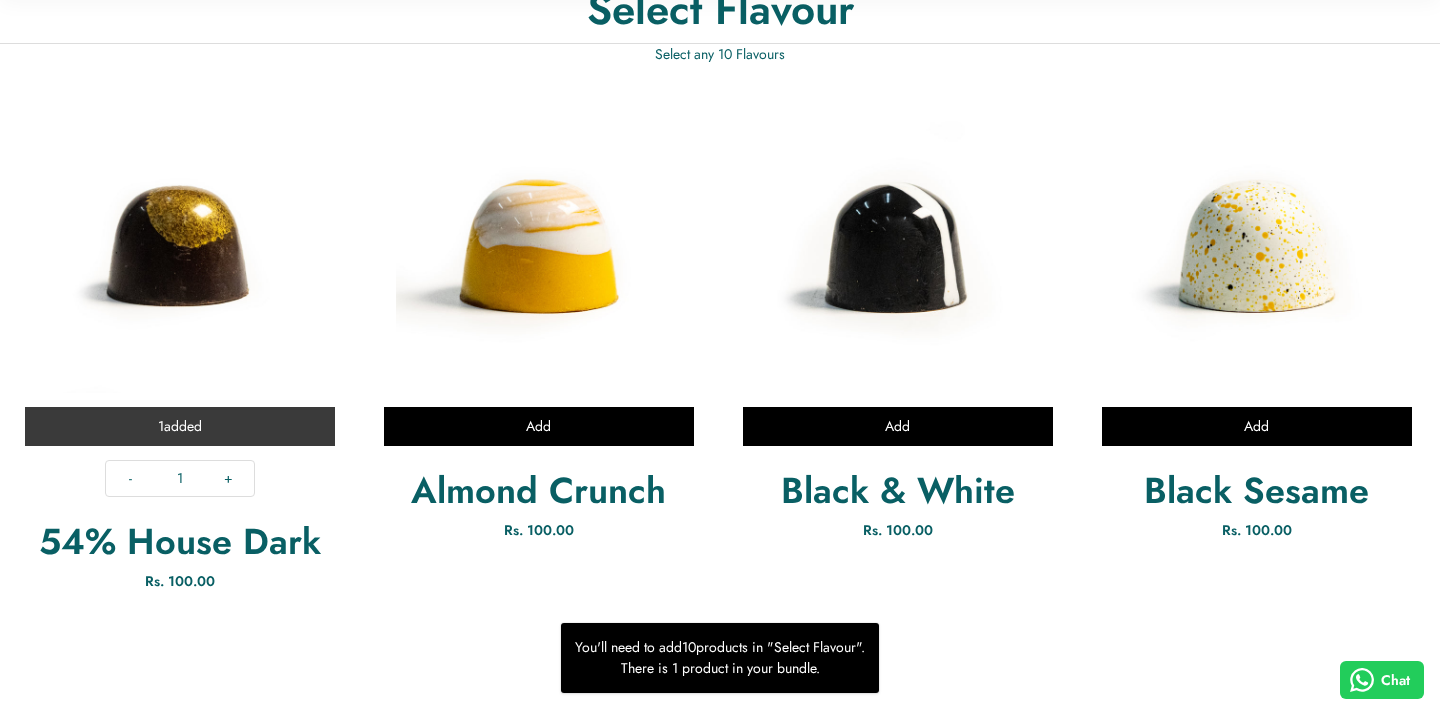 scroll, scrollTop: 681, scrollLeft: 0, axis: vertical 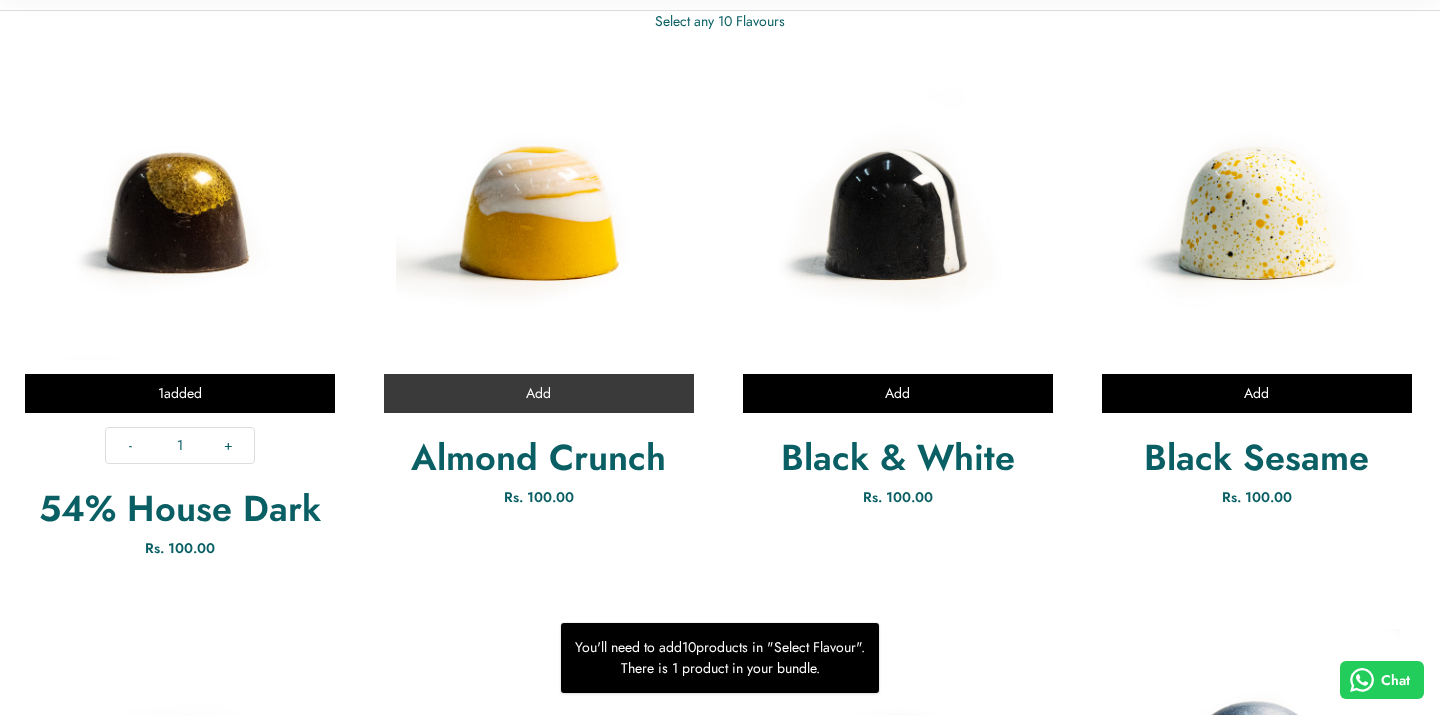 click on "Add" at bounding box center [539, 393] 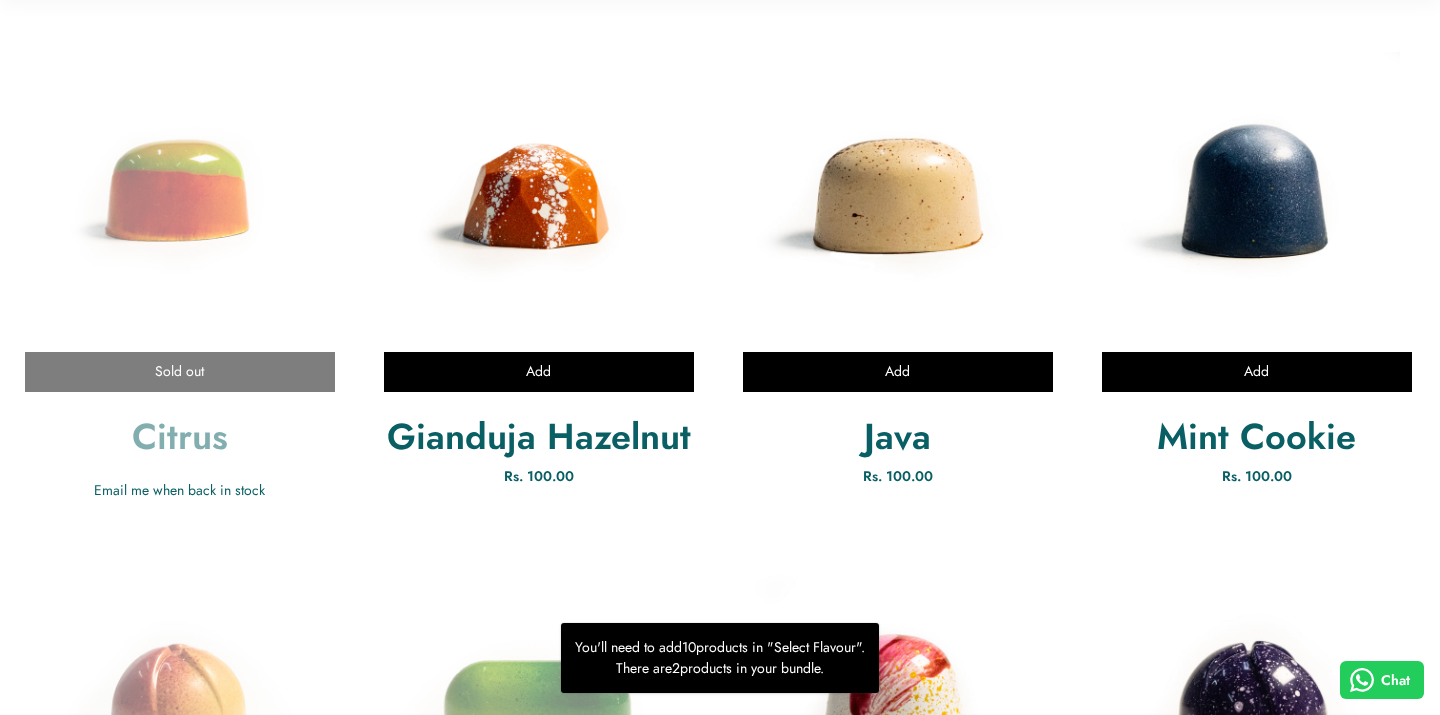 scroll, scrollTop: 1283, scrollLeft: 0, axis: vertical 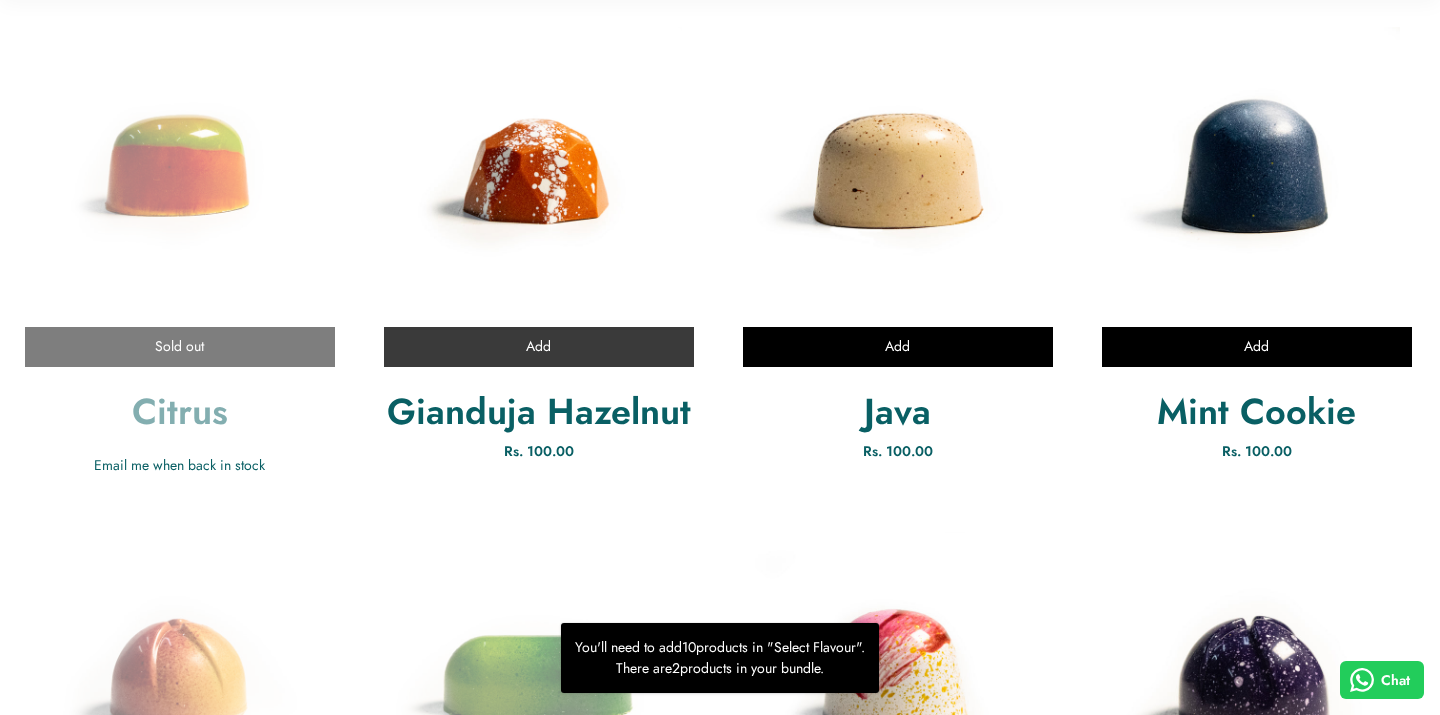 click on "Add" at bounding box center (539, 346) 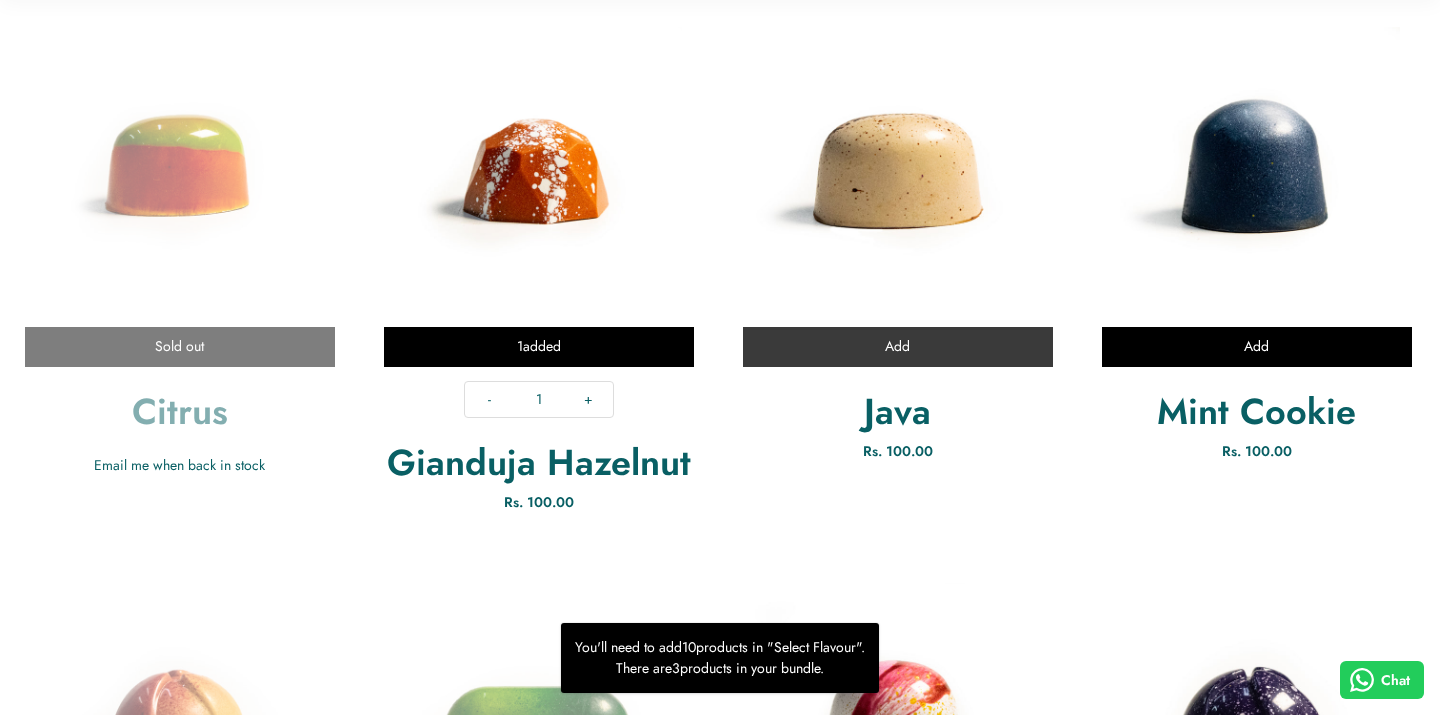 click on "Add" at bounding box center [898, 346] 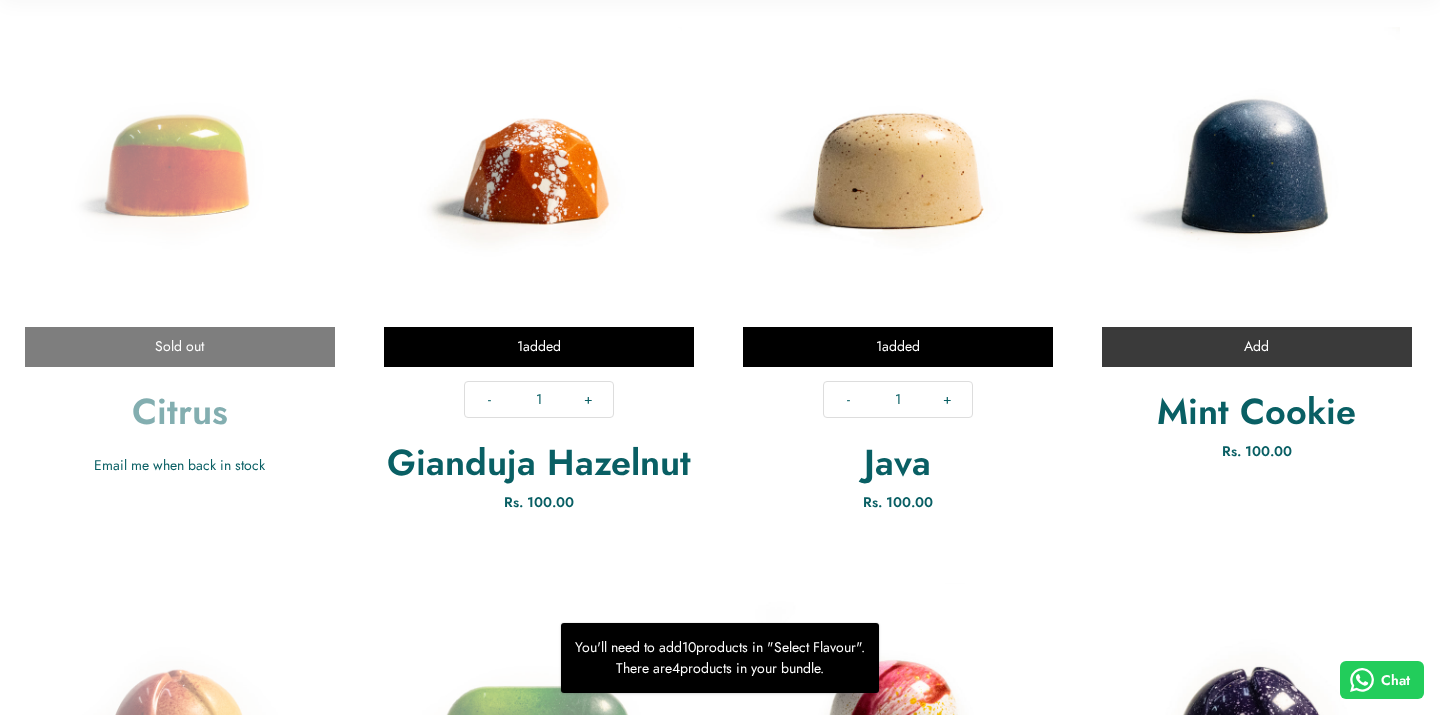 click on "Add" at bounding box center (1257, 346) 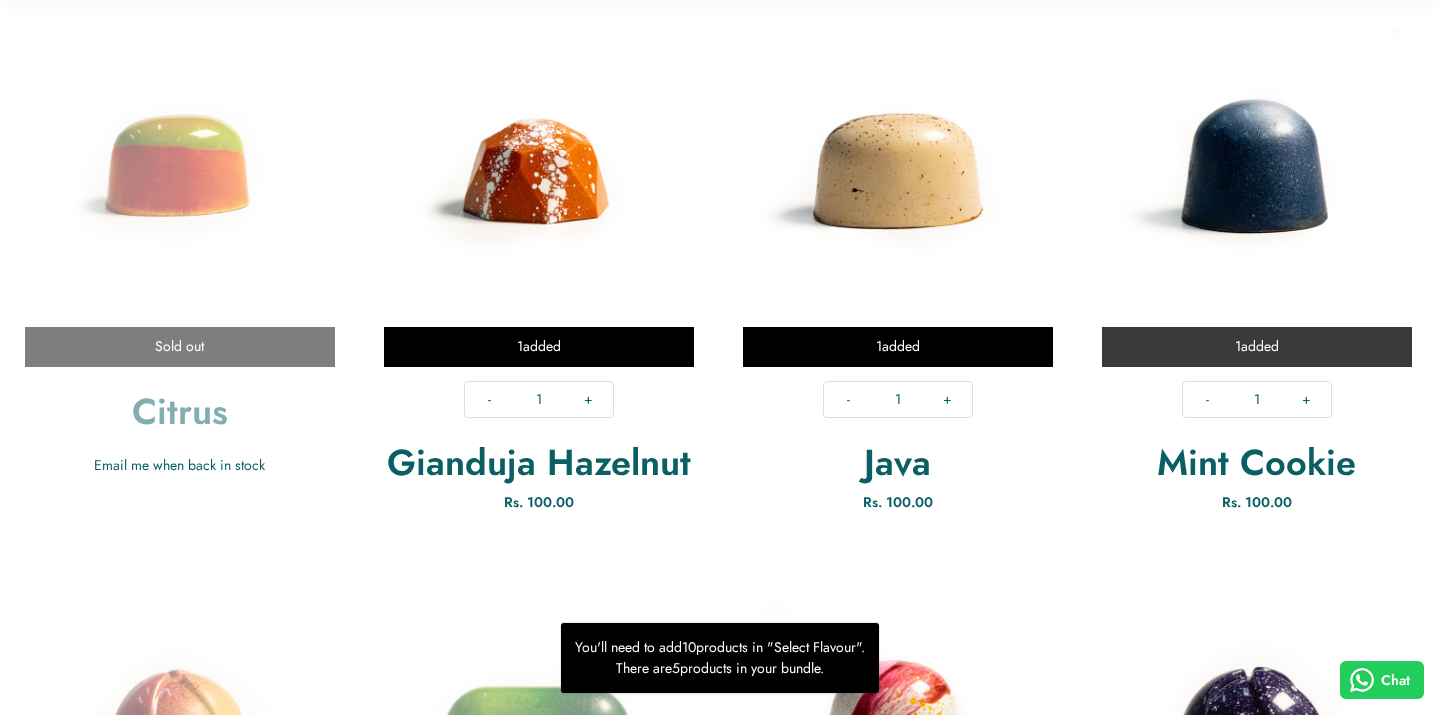 scroll, scrollTop: 1676, scrollLeft: 0, axis: vertical 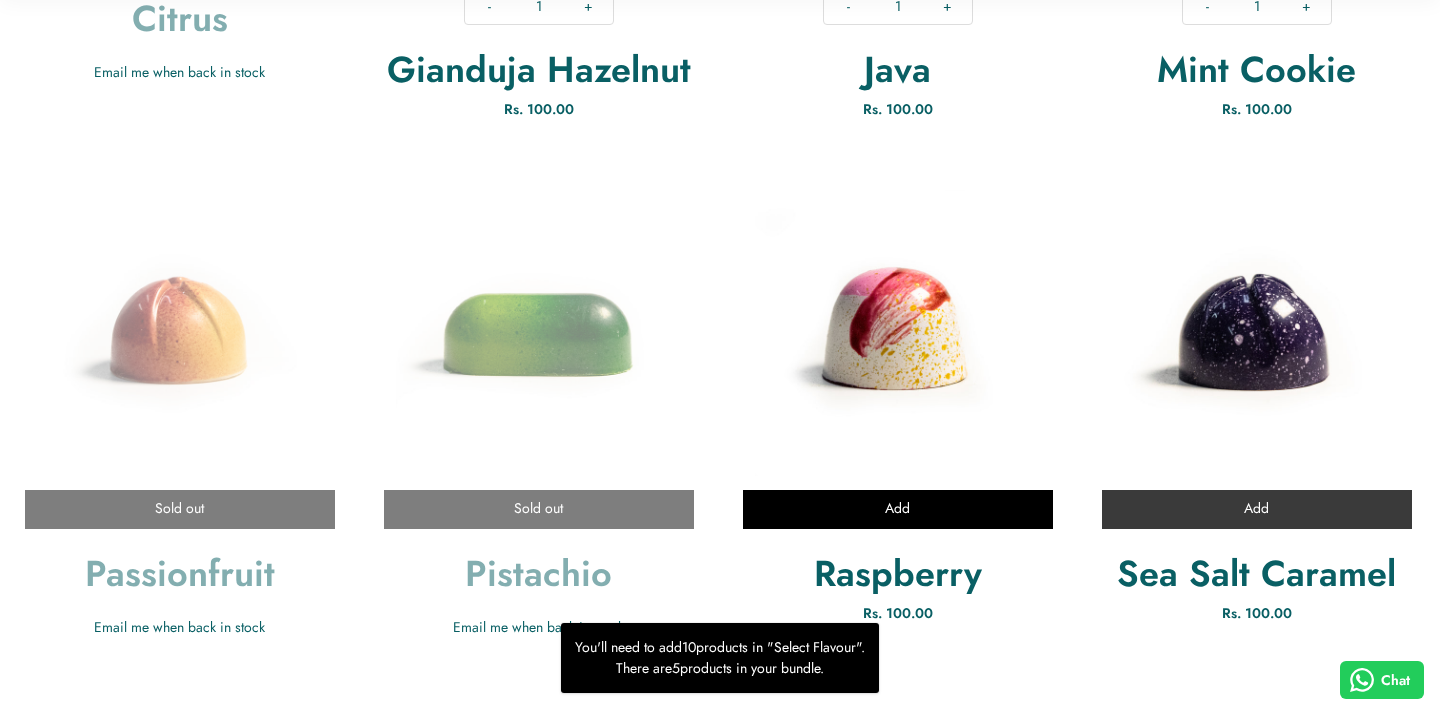 click on "Add" at bounding box center [1257, 509] 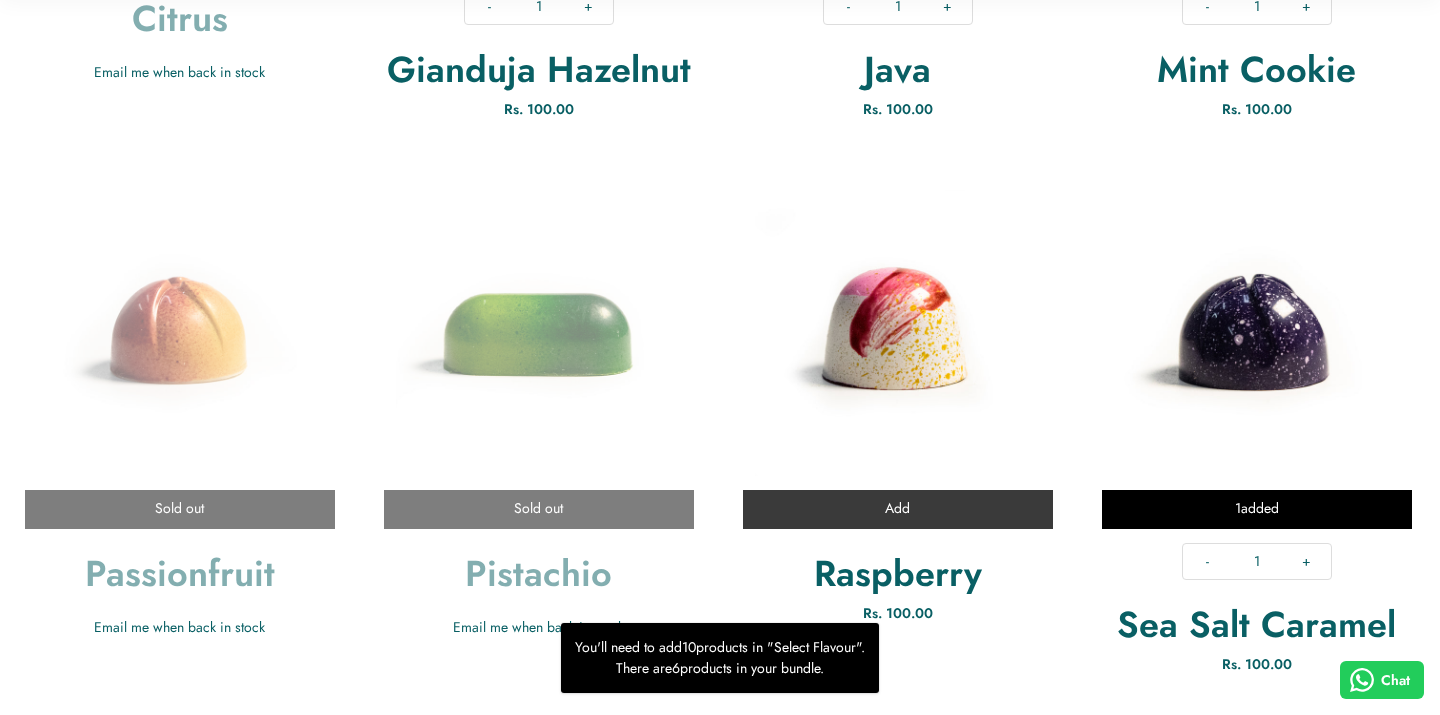 click on "Add" at bounding box center (898, 509) 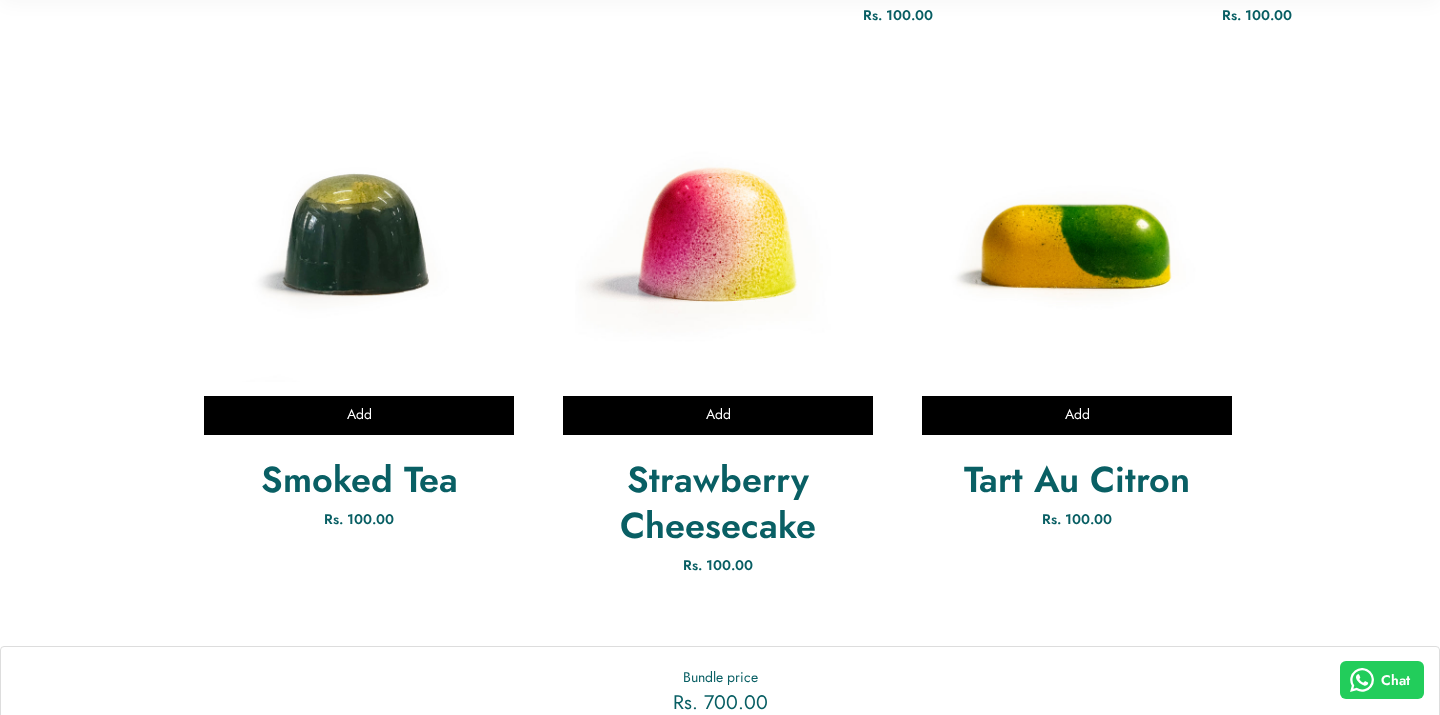 scroll, scrollTop: 2361, scrollLeft: 0, axis: vertical 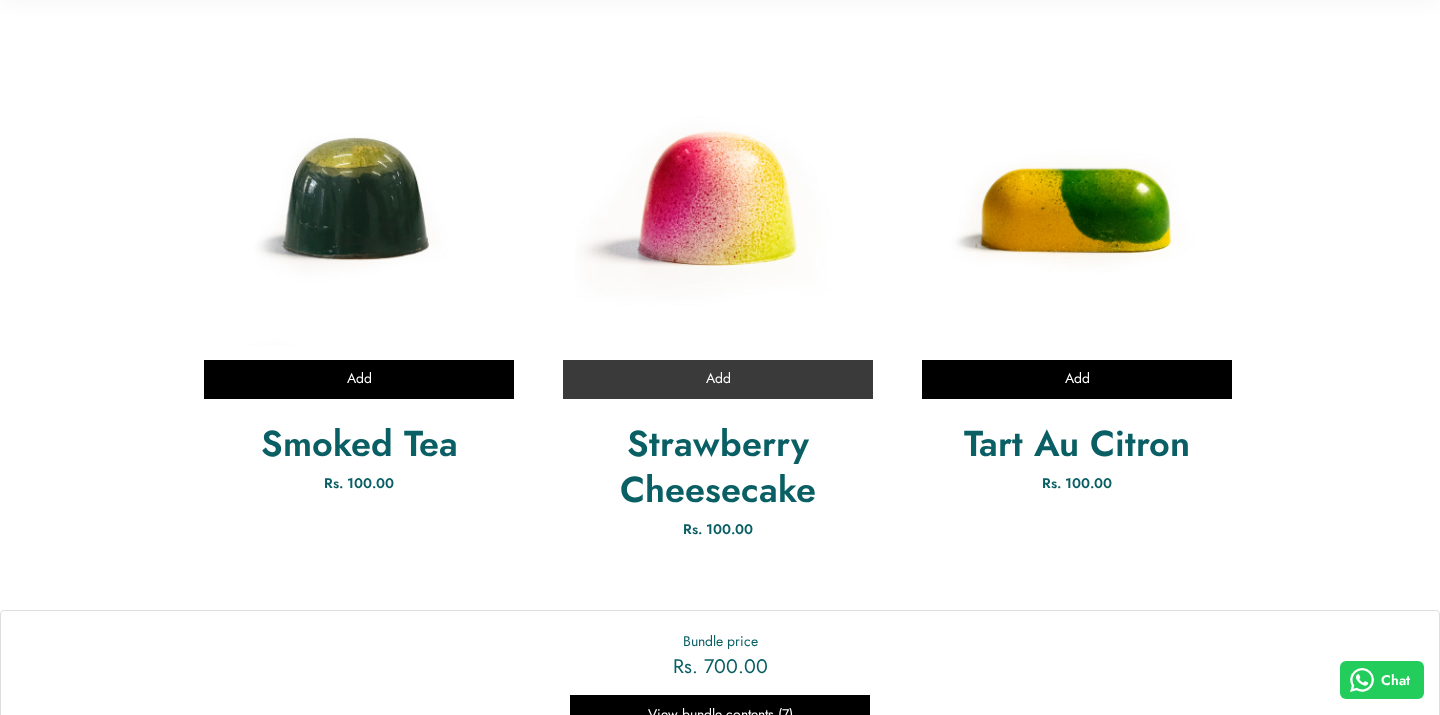 click on "Add" at bounding box center (718, 379) 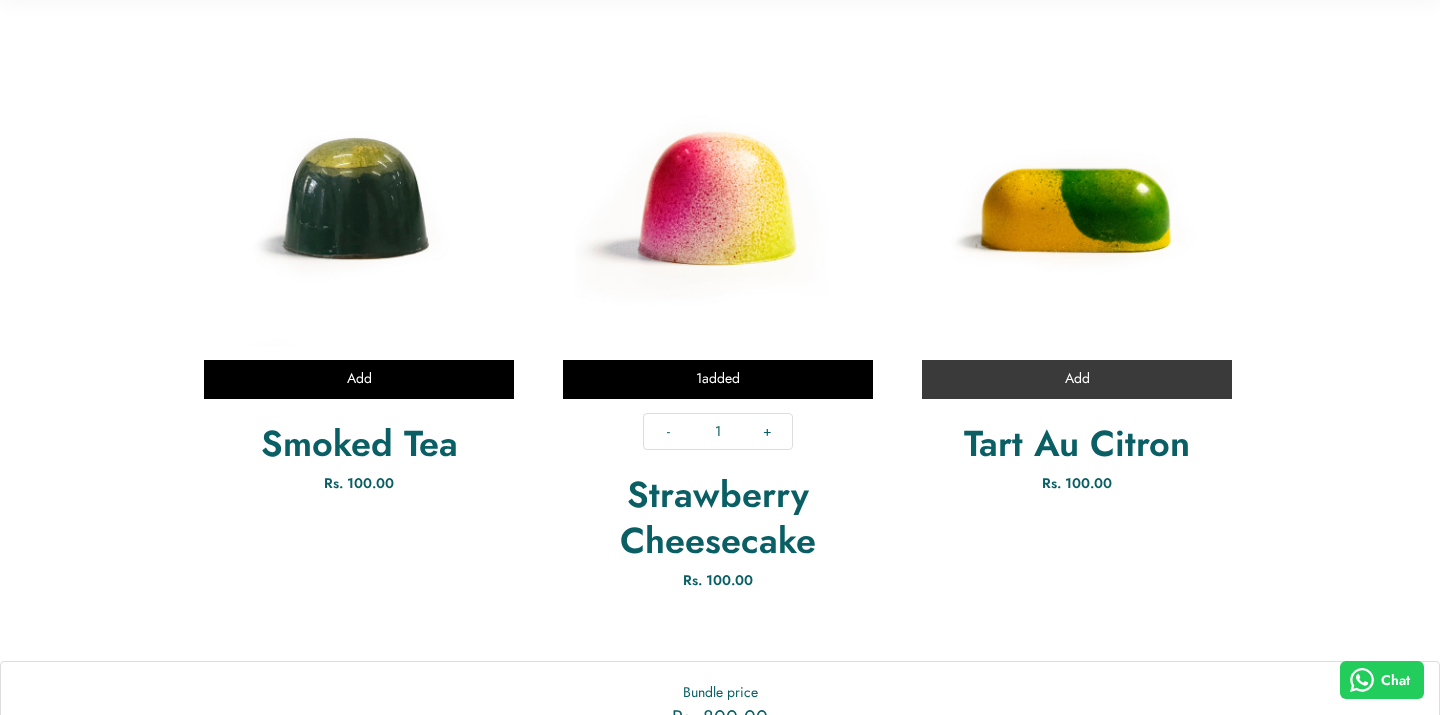 click on "Add" at bounding box center (1077, 379) 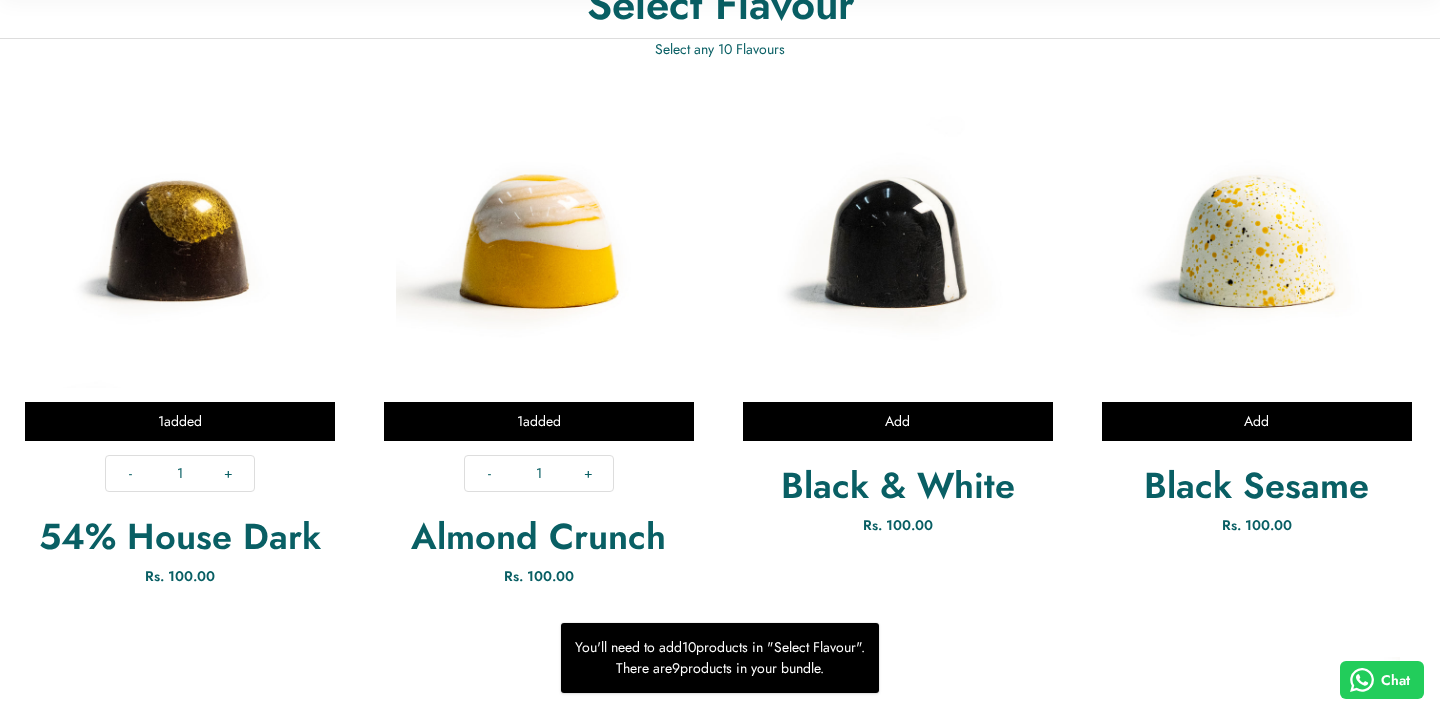 scroll, scrollTop: 659, scrollLeft: 0, axis: vertical 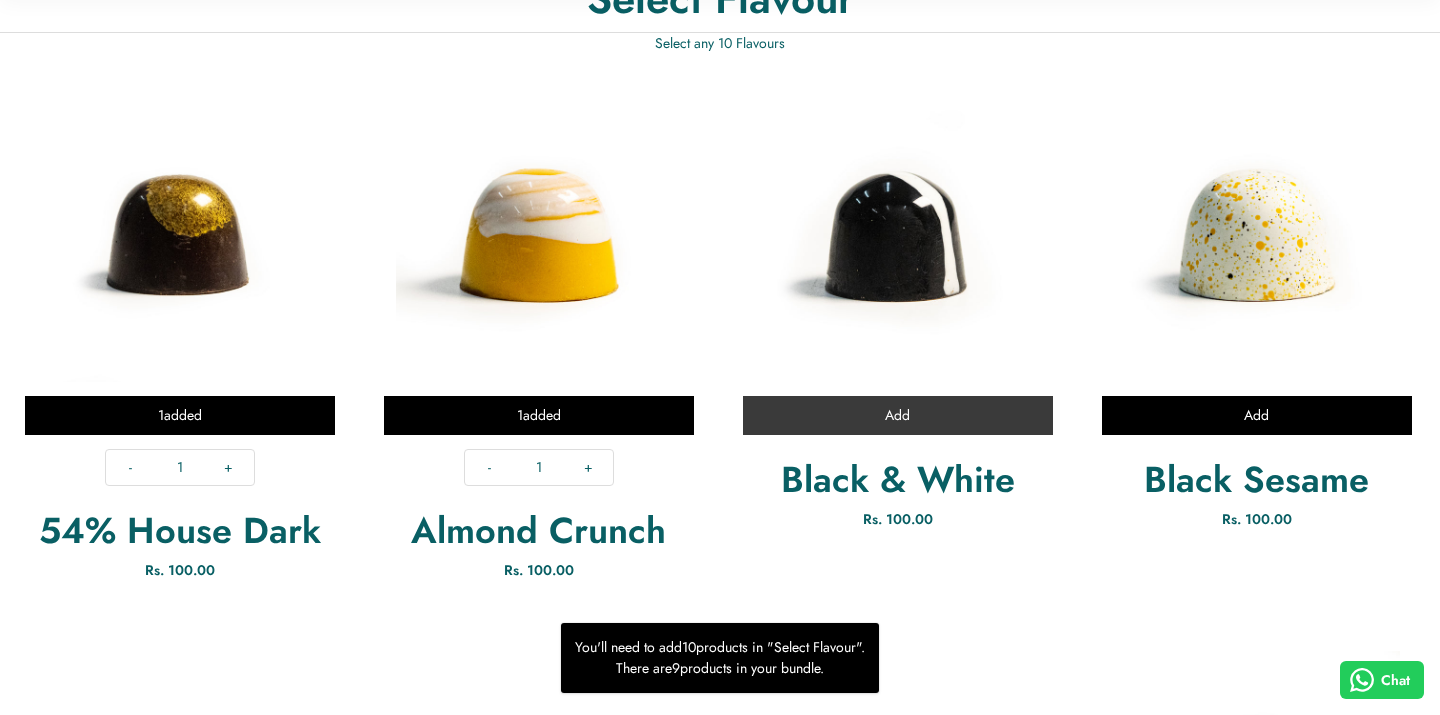 click on "Add" at bounding box center [898, 415] 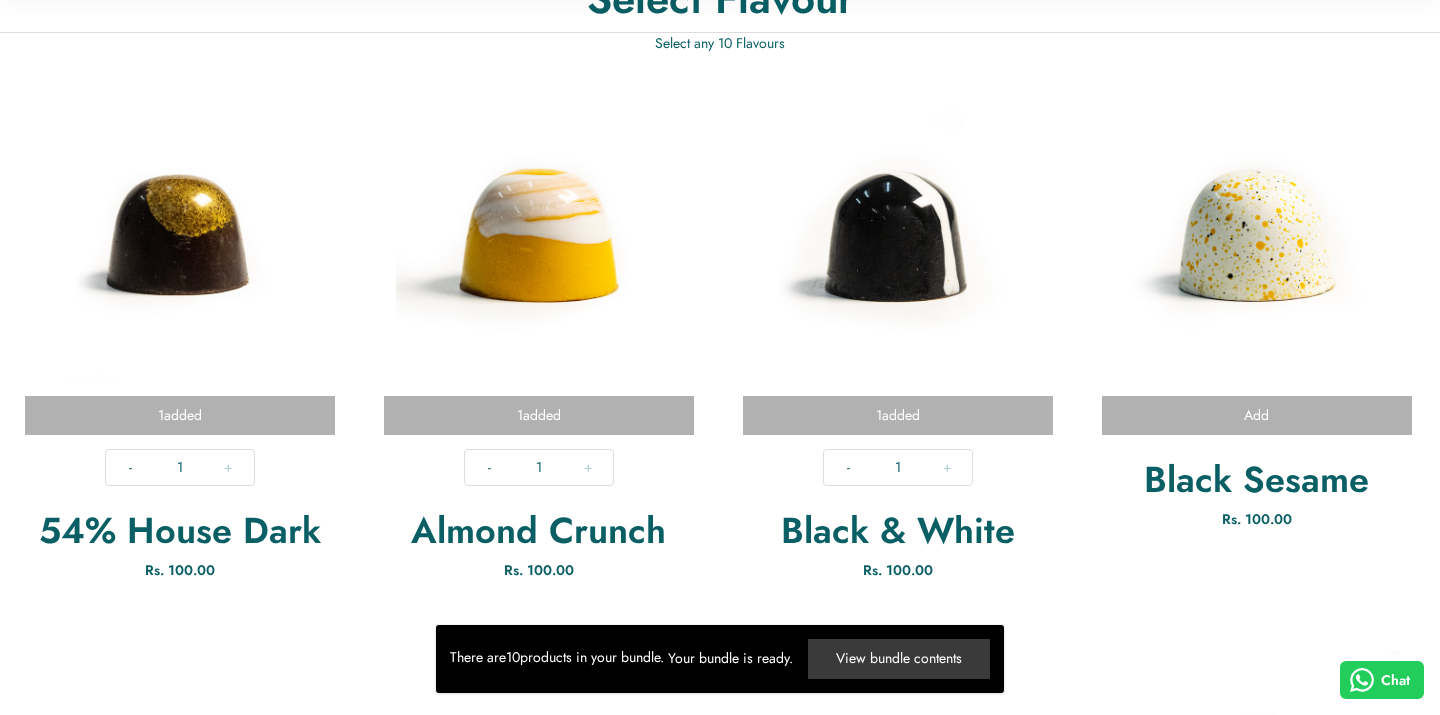 click on "View bundle contents" at bounding box center (899, 658) 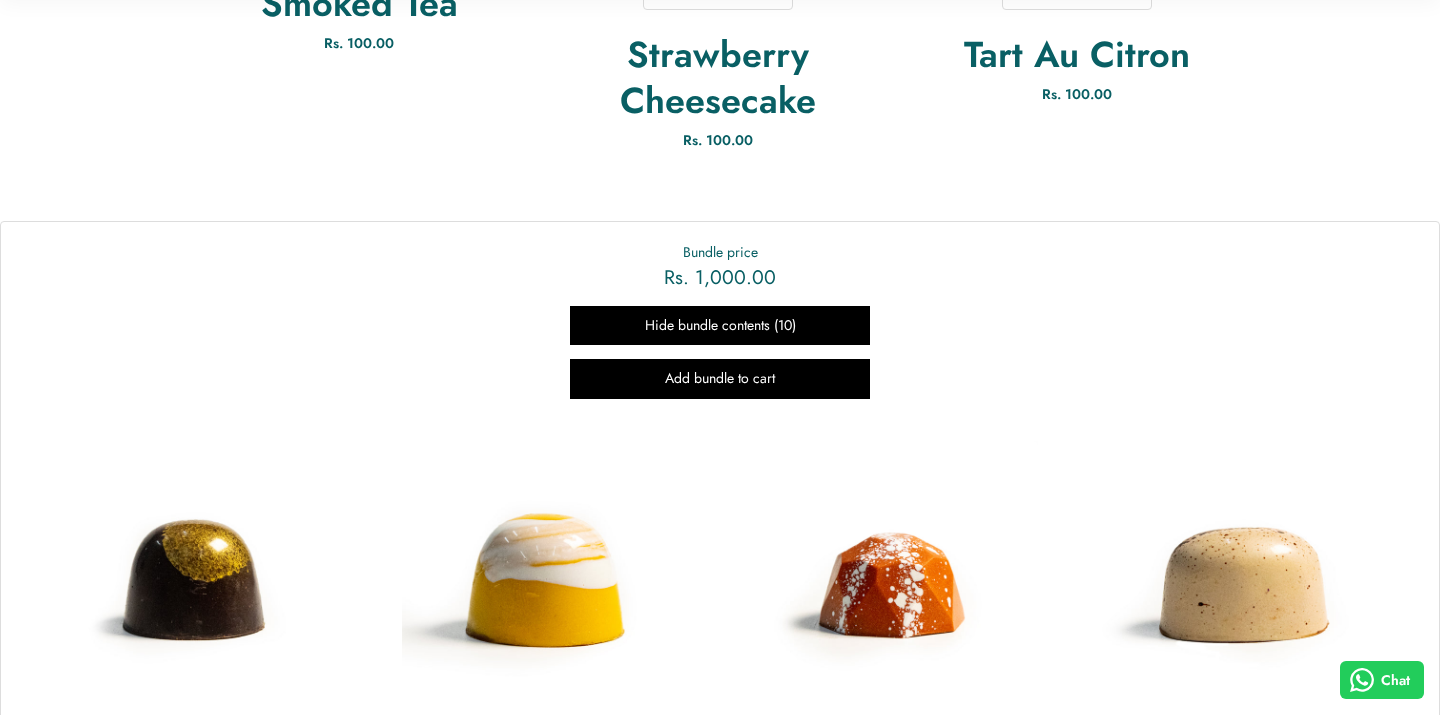 scroll, scrollTop: 3022, scrollLeft: 0, axis: vertical 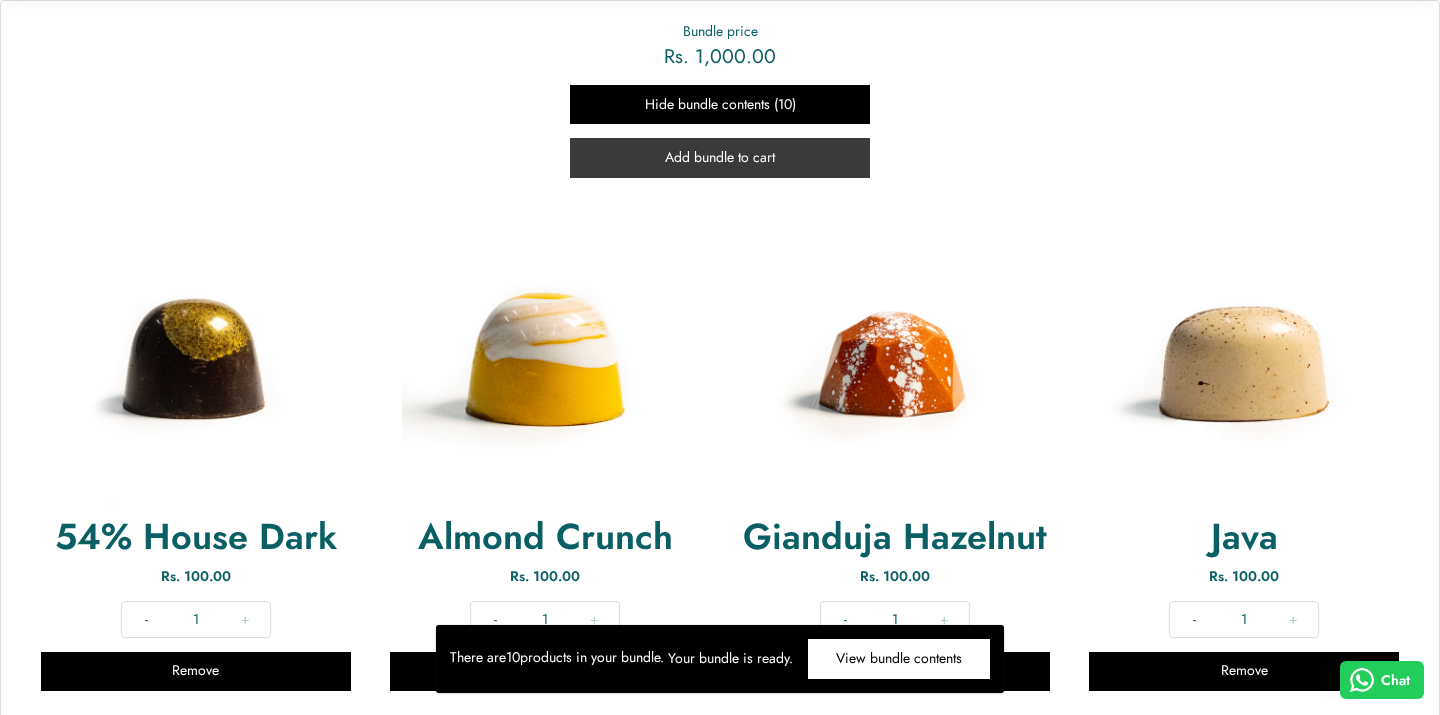 click on "Add bundle to cart" at bounding box center (720, 157) 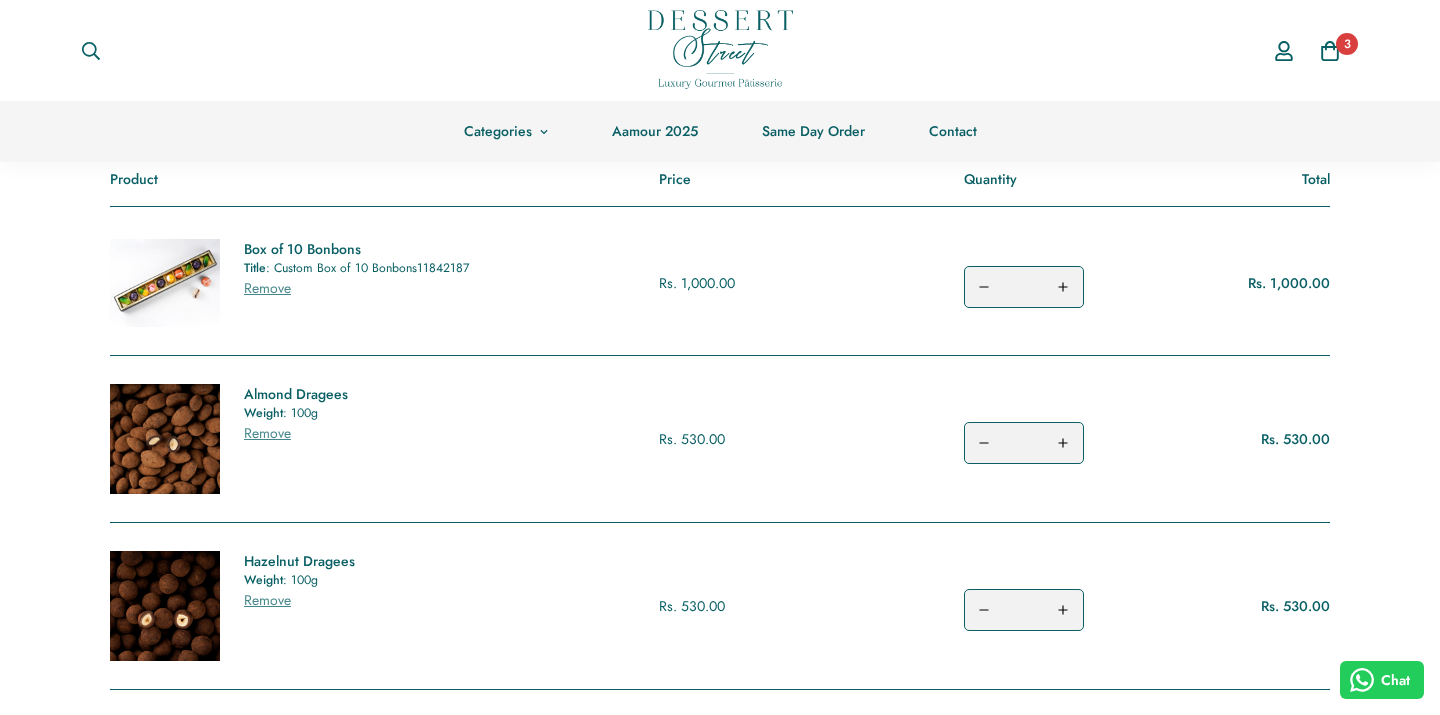 scroll, scrollTop: 339, scrollLeft: 0, axis: vertical 